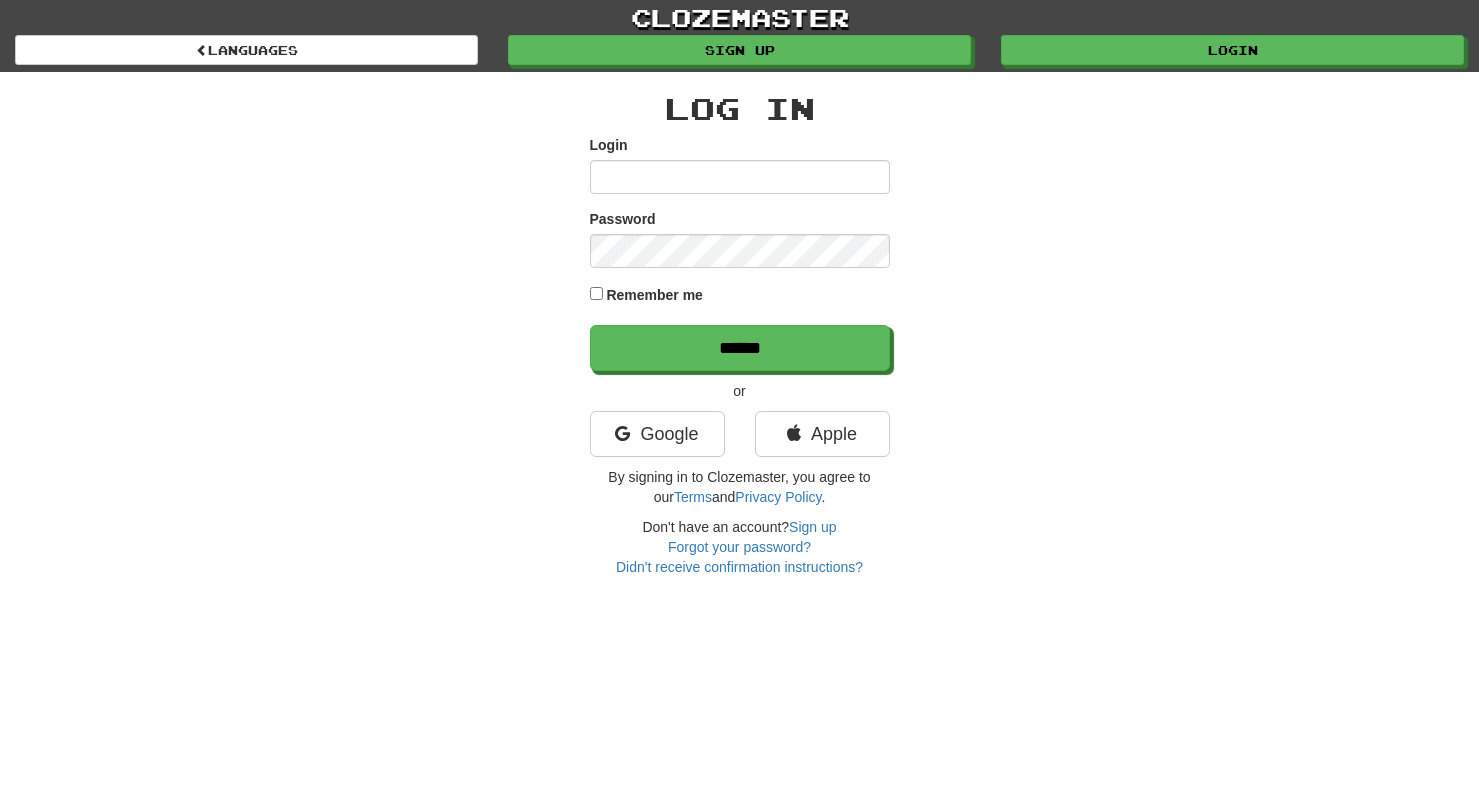 scroll, scrollTop: 0, scrollLeft: 0, axis: both 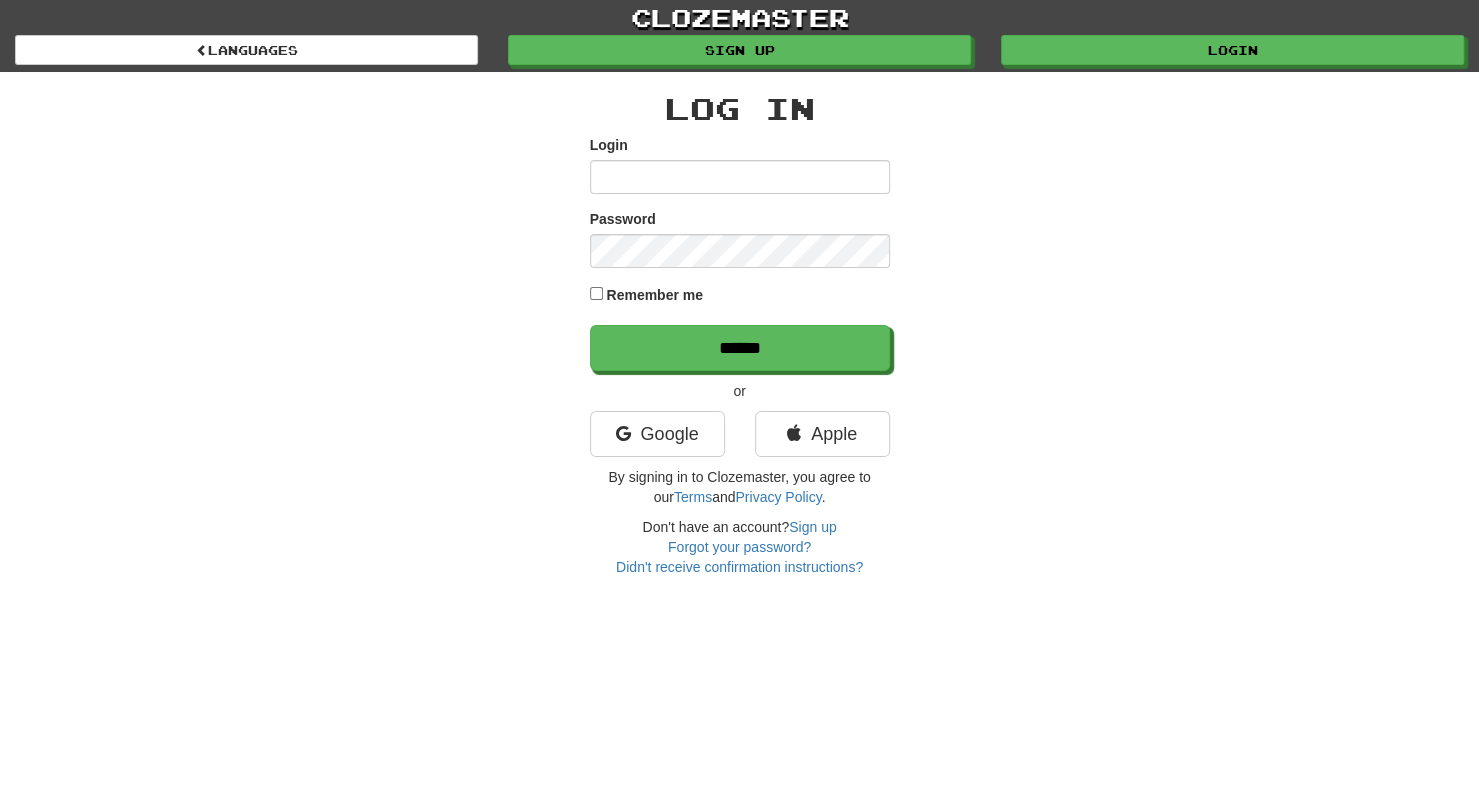 click on "Login" at bounding box center [740, 177] 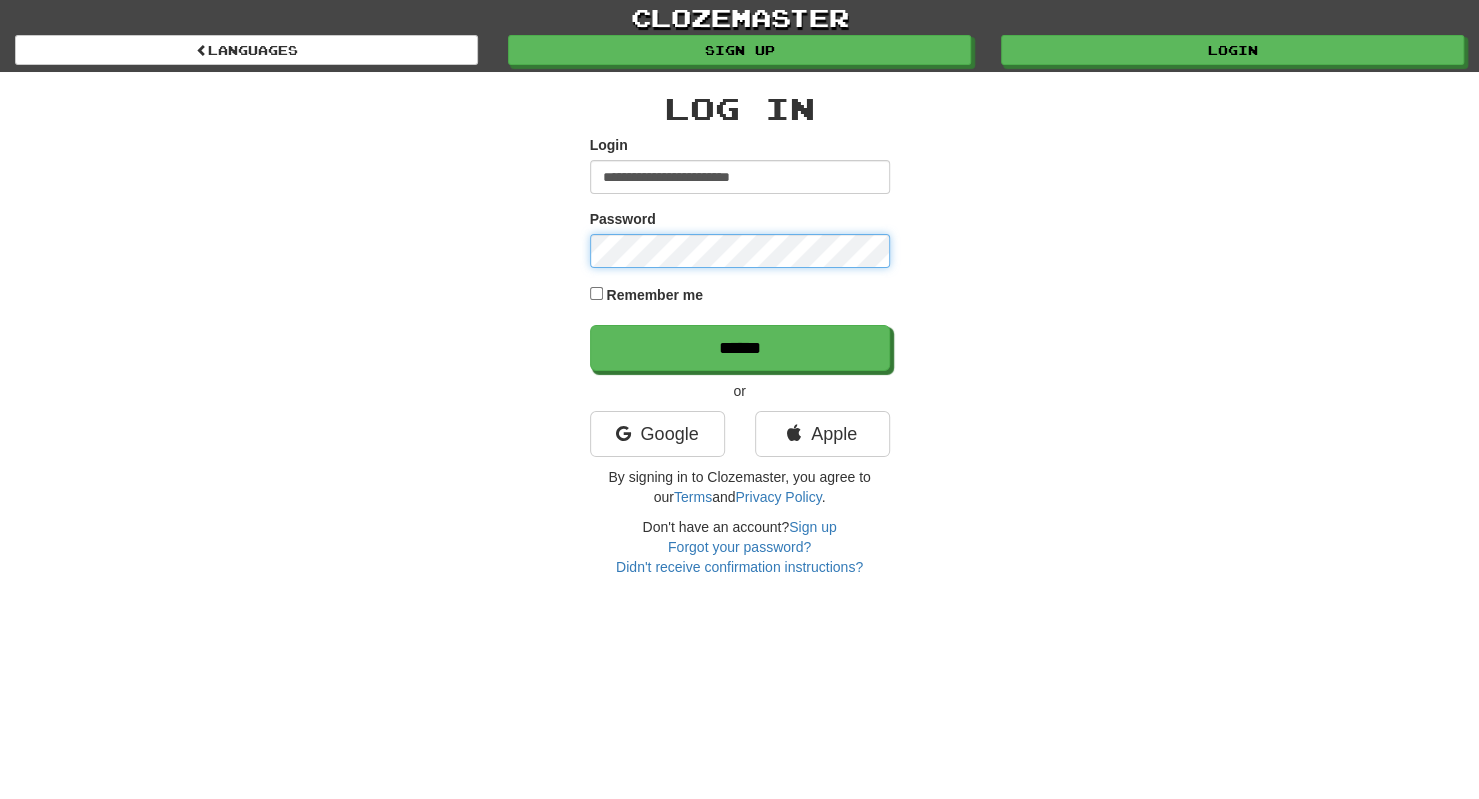 click on "******" at bounding box center [740, 348] 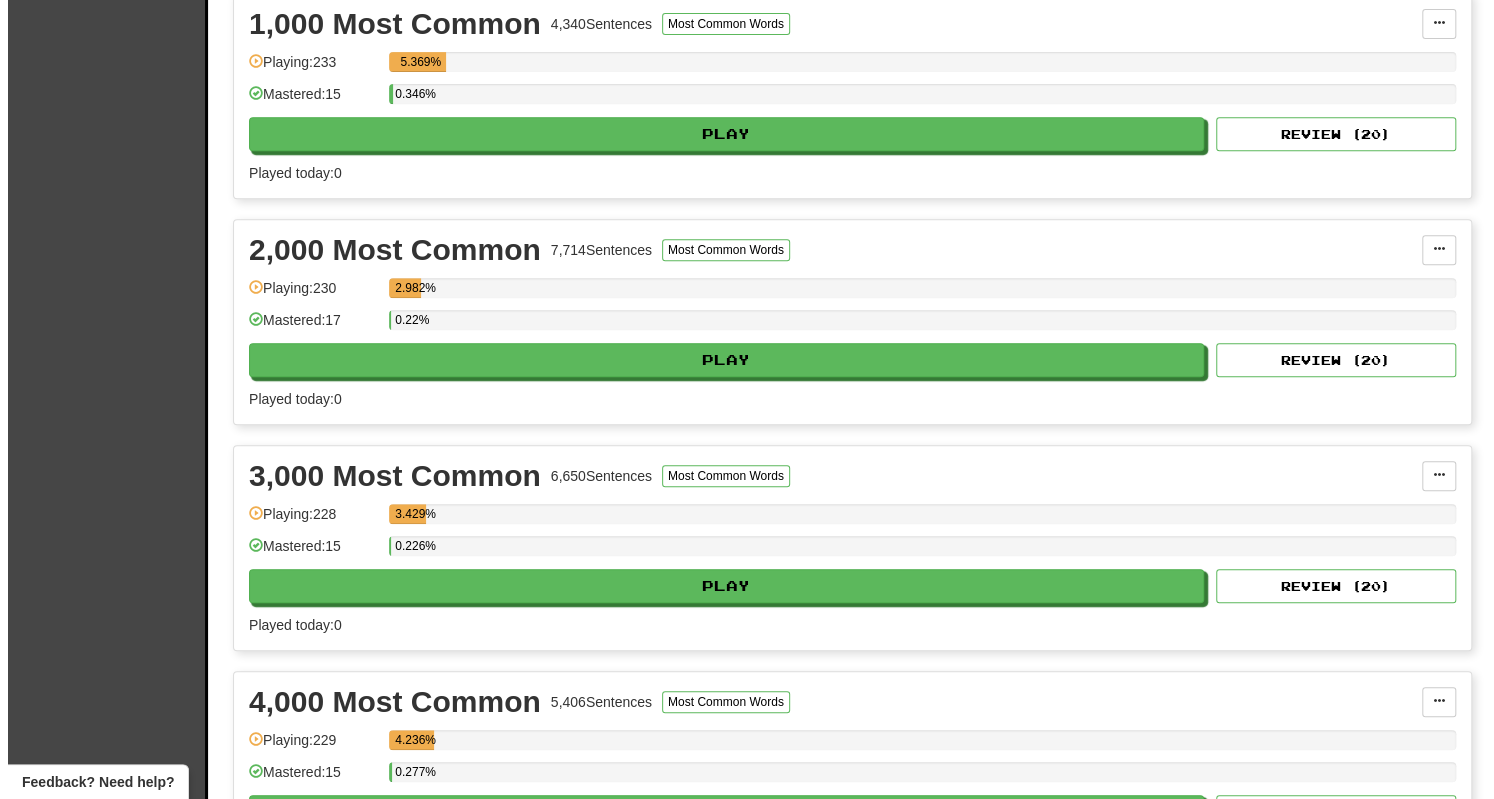 scroll, scrollTop: 469, scrollLeft: 0, axis: vertical 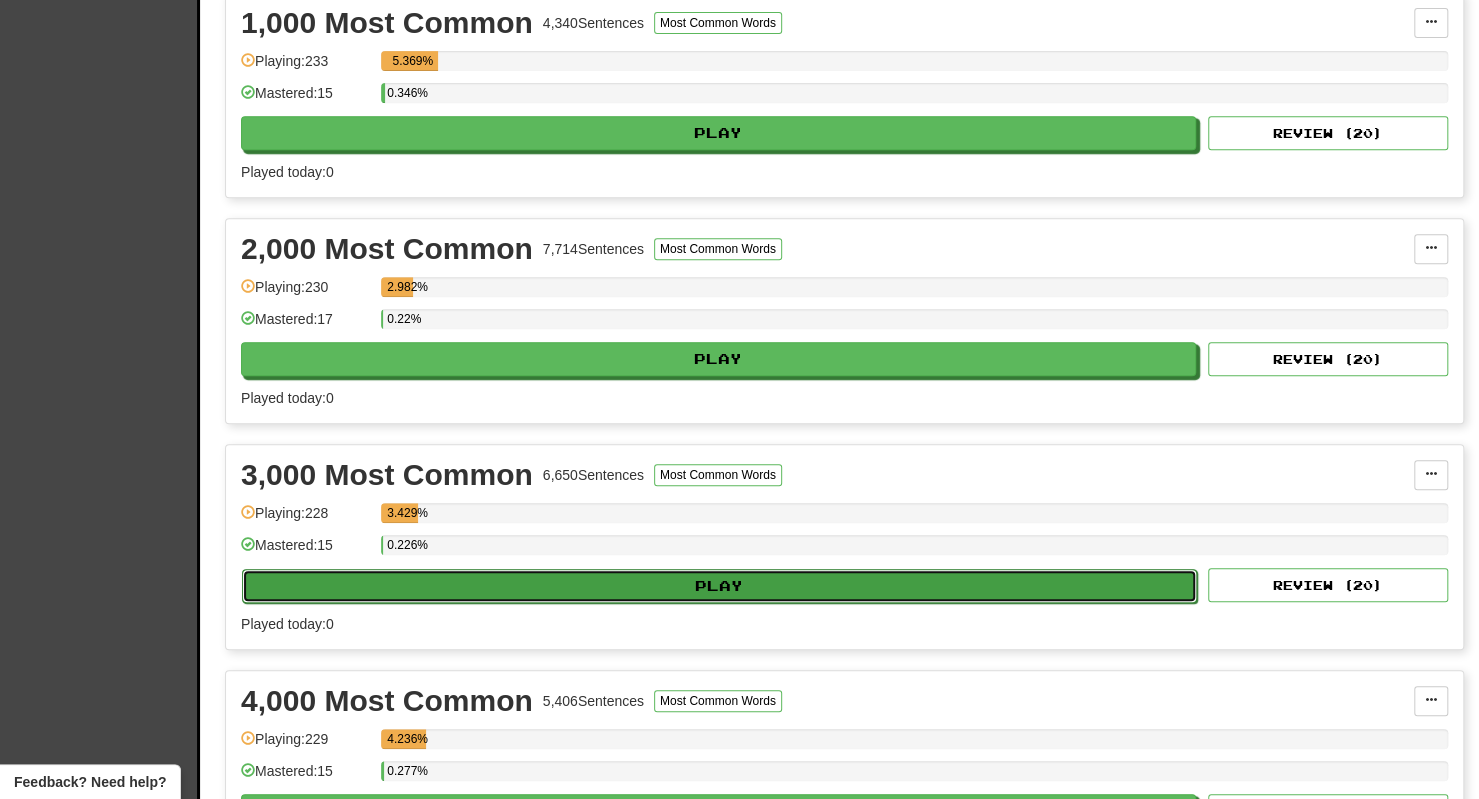 click on "Play" at bounding box center [719, 586] 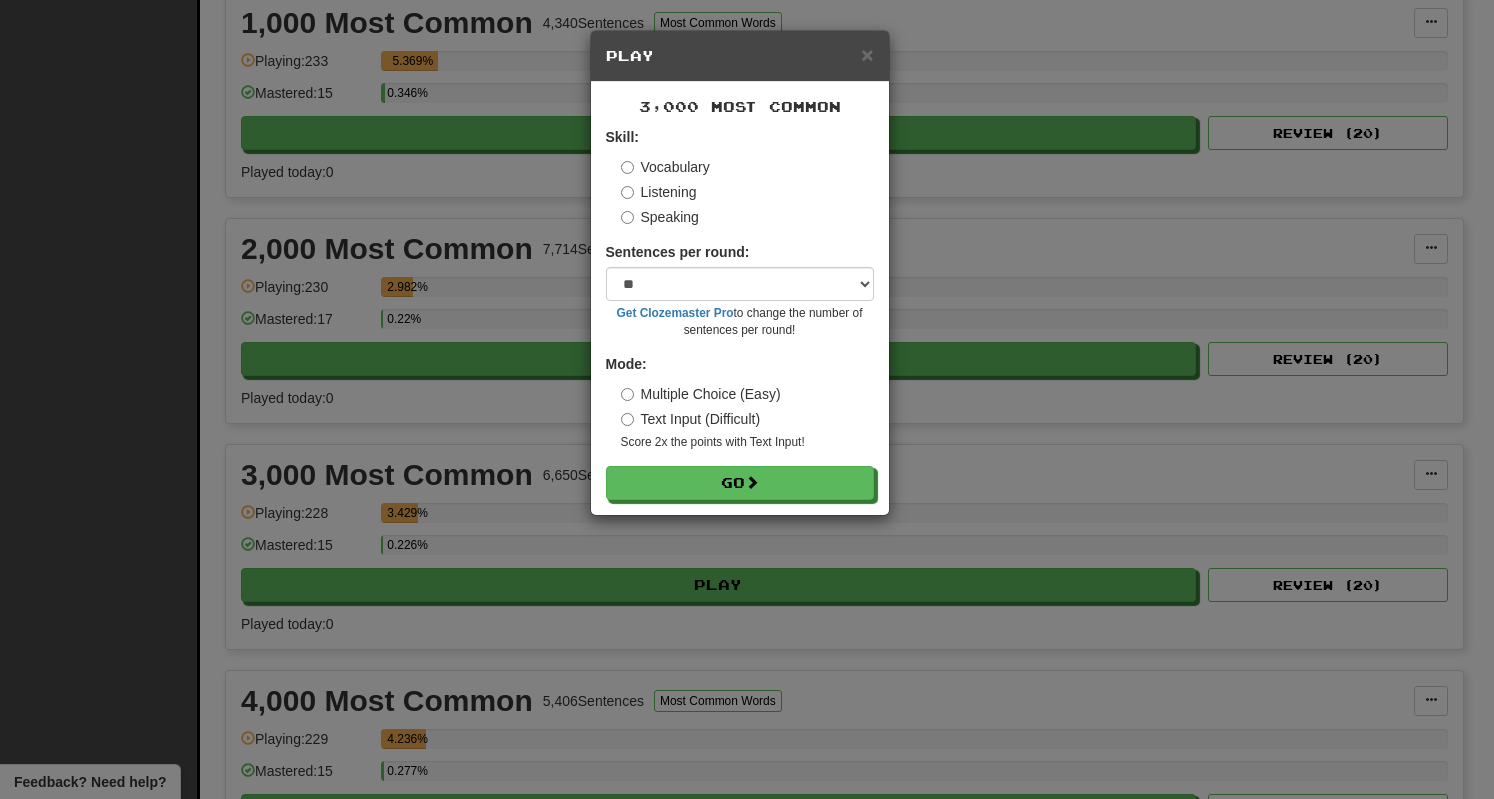 click on "3,000 Most Common Skill: Vocabulary Listening Speaking Sentences per round: * ** ** ** ** ** *** ******** Get Clozemaster Pro  to change the number of sentences per round! Mode: Multiple Choice (Easy) Text Input (Difficult) Score 2x the points with Text Input ! Go" at bounding box center [740, 298] 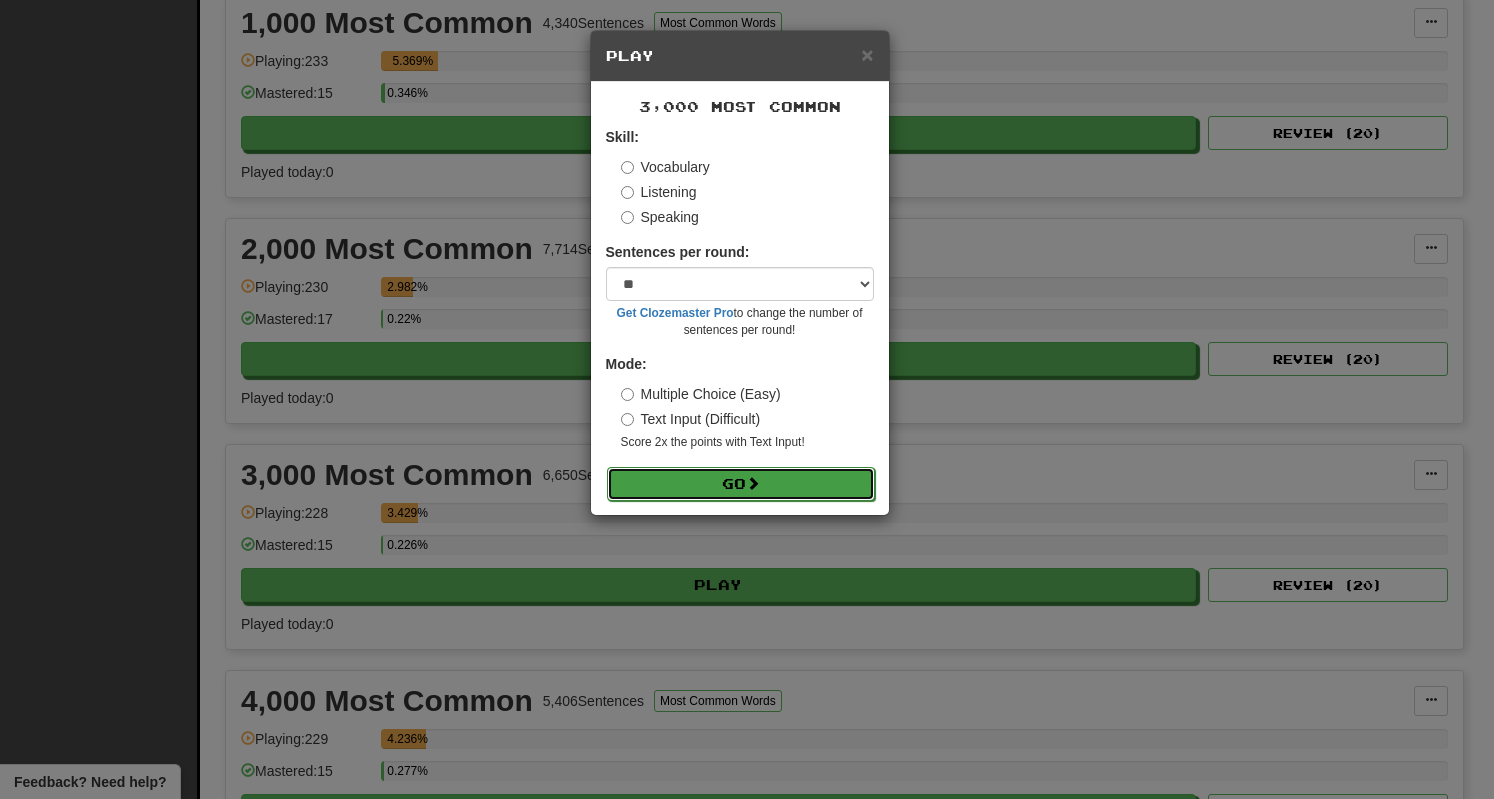click on "Go" at bounding box center [741, 484] 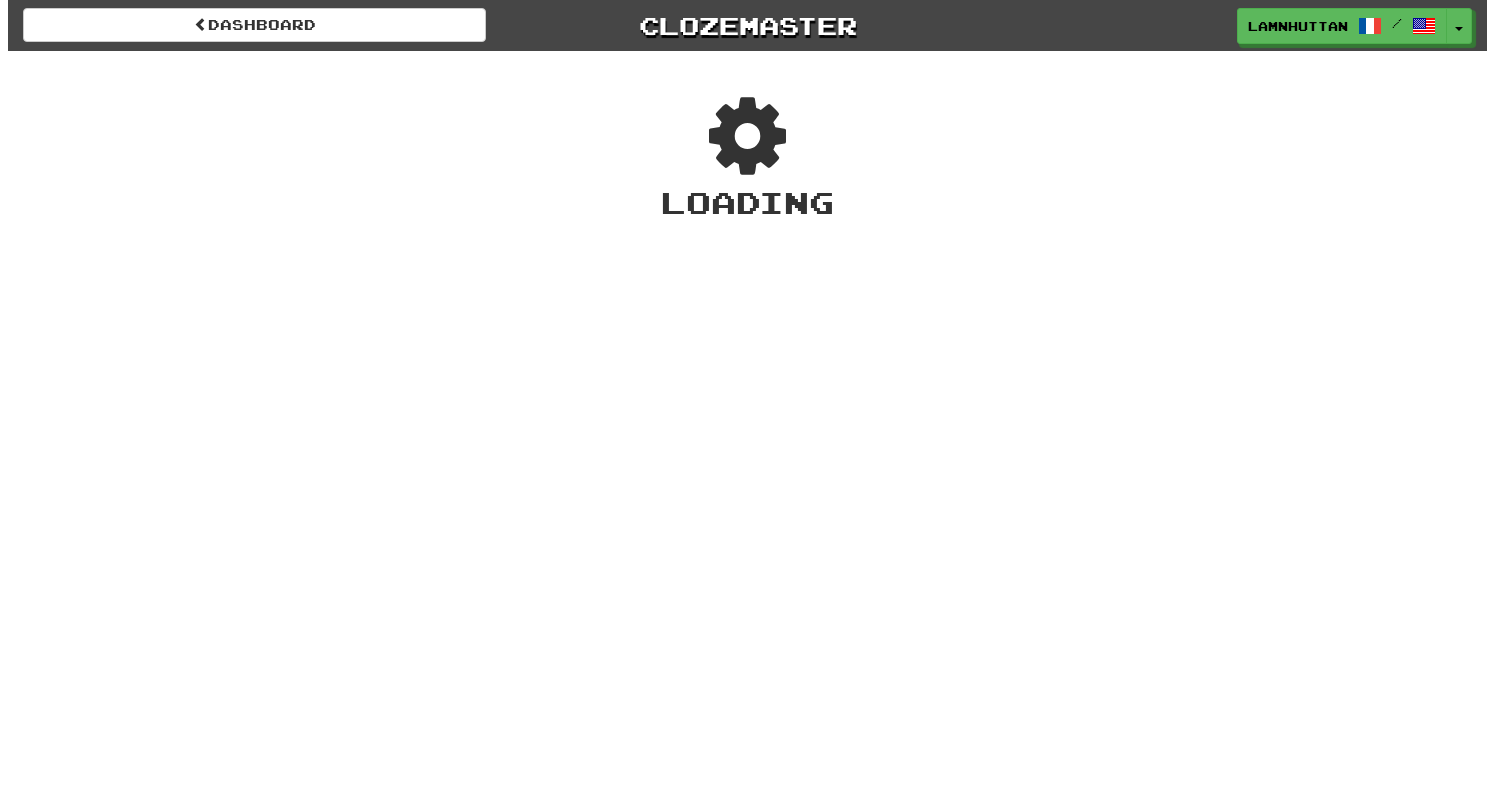 scroll, scrollTop: 0, scrollLeft: 0, axis: both 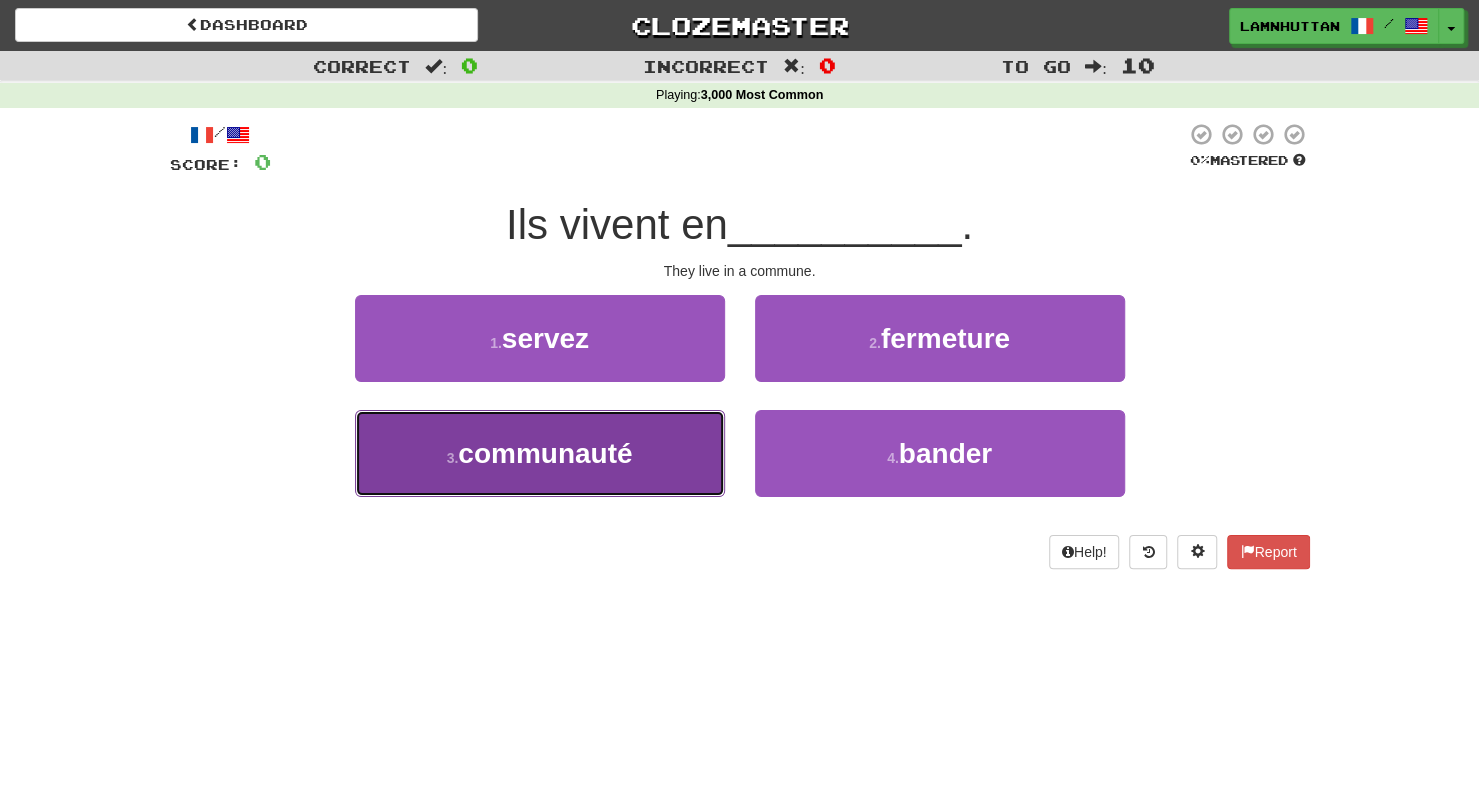 click on "3 .  communauté" at bounding box center (540, 453) 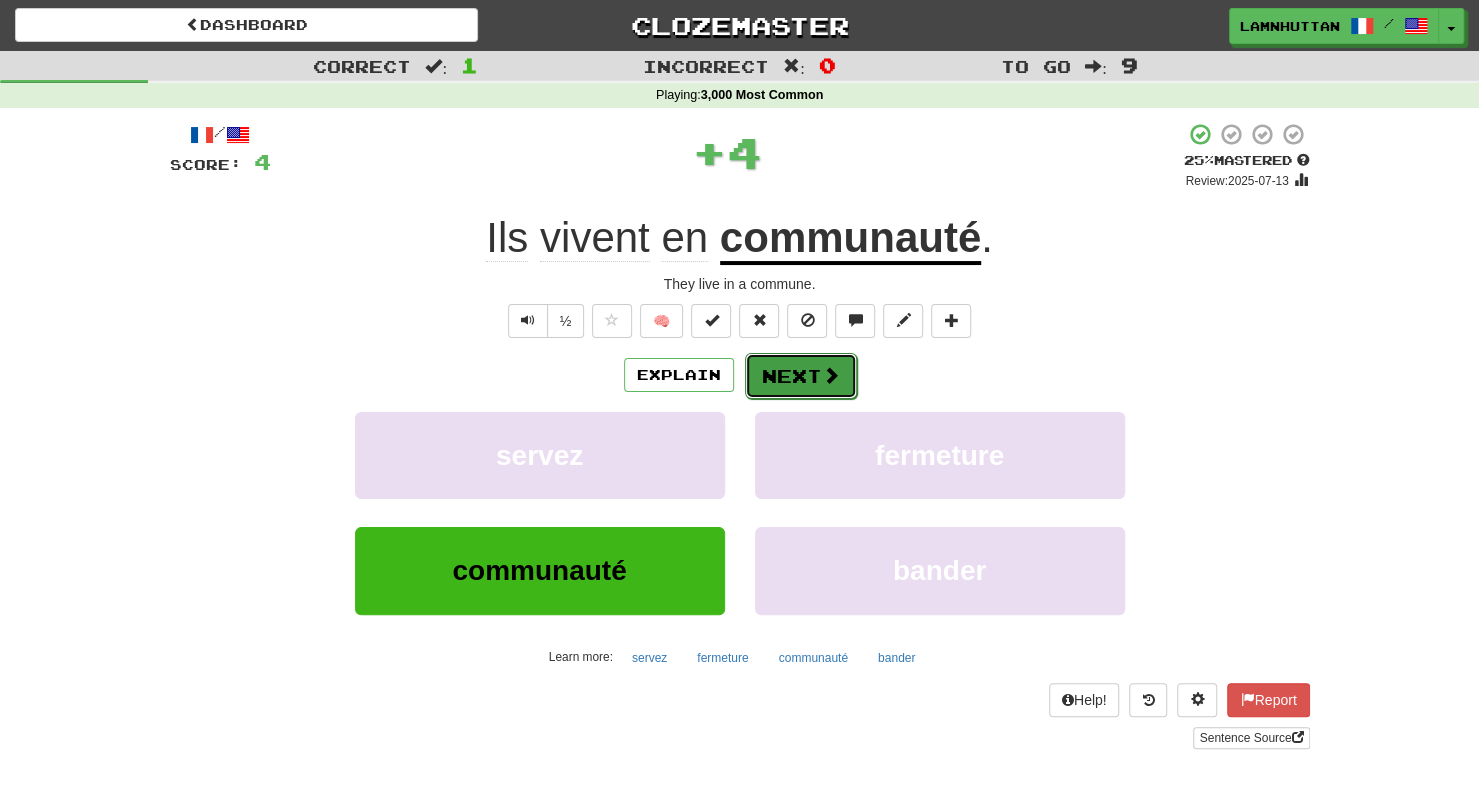 click on "Next" at bounding box center [801, 376] 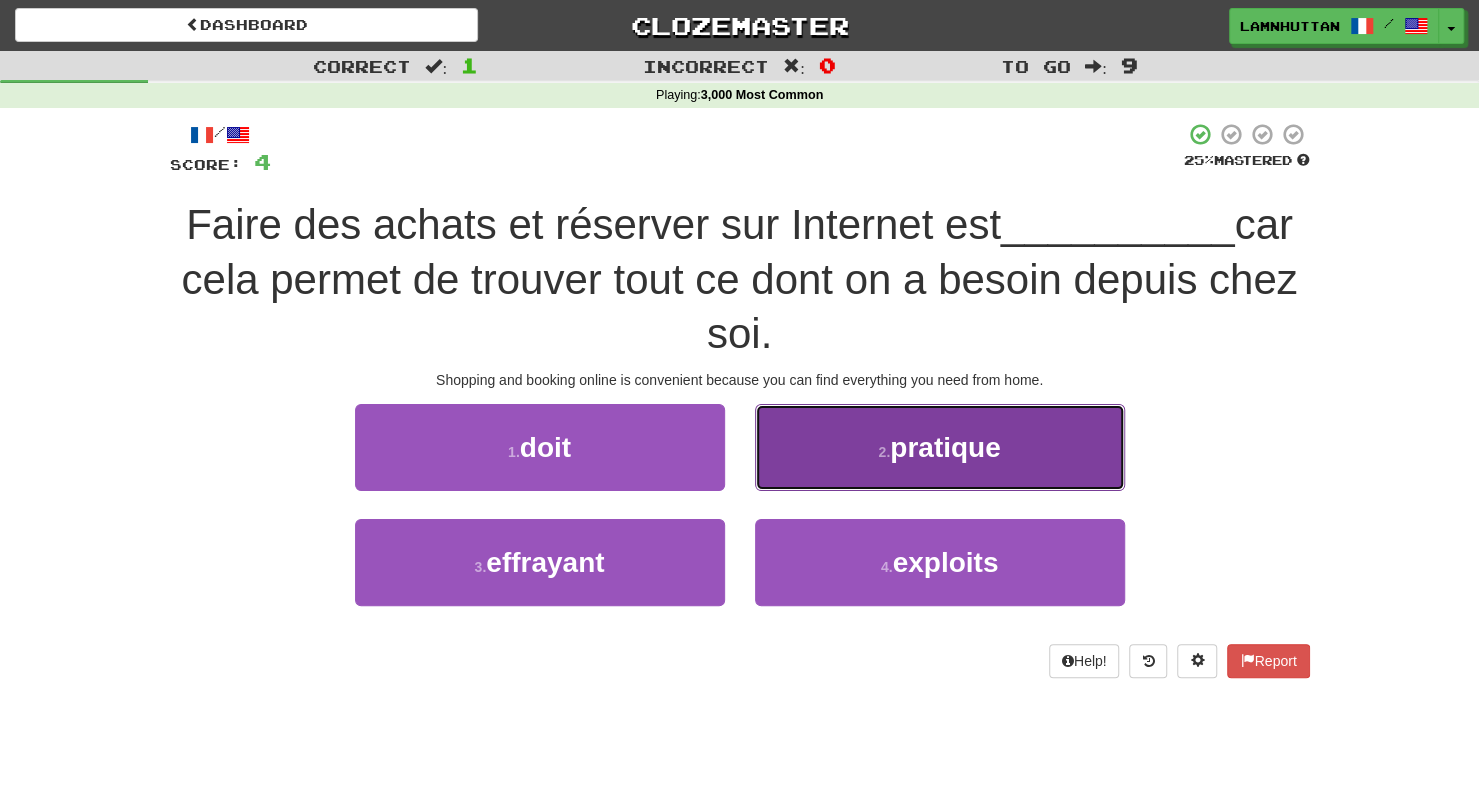 click on "2 .  pratique" at bounding box center [940, 447] 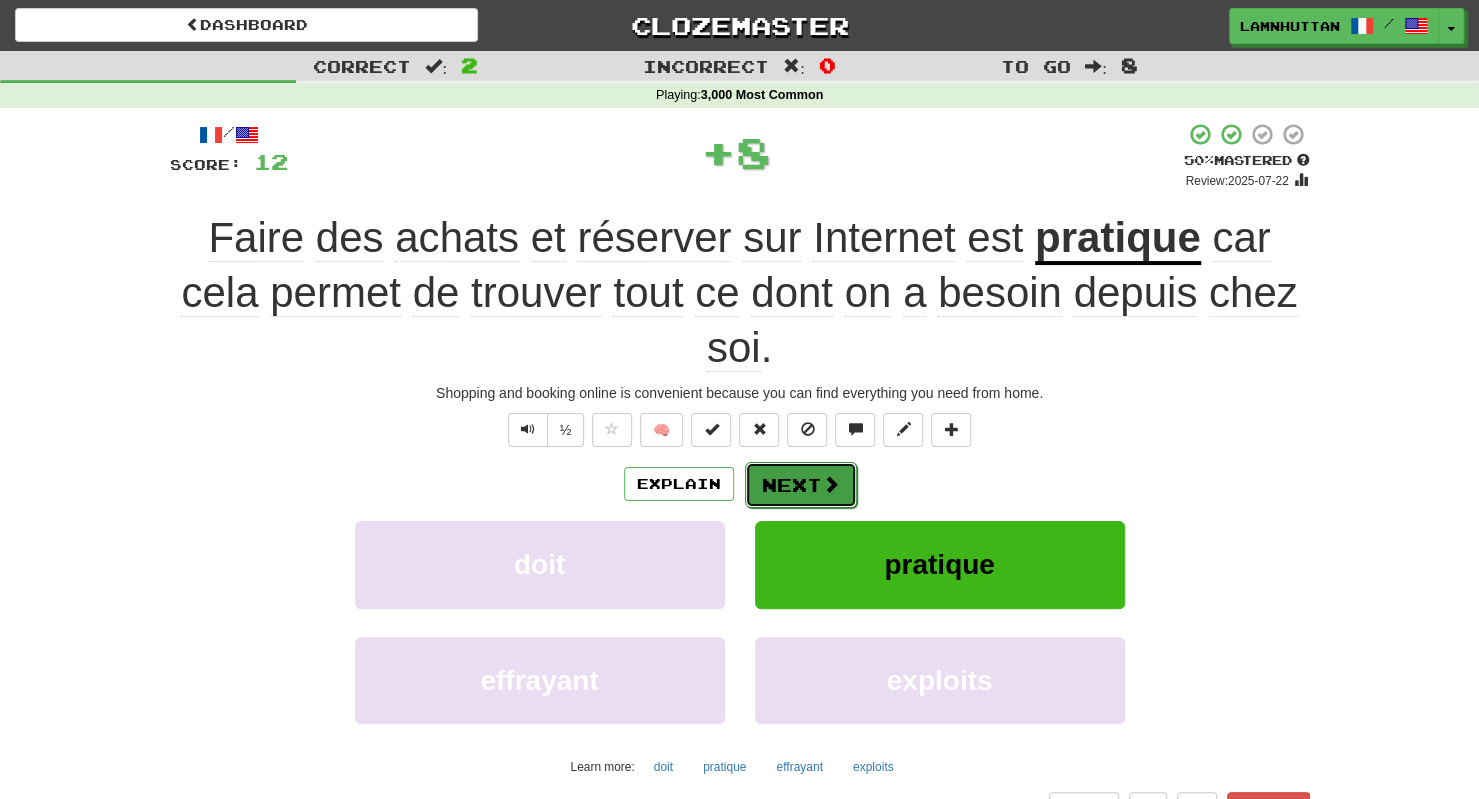 click on "Next" at bounding box center (801, 485) 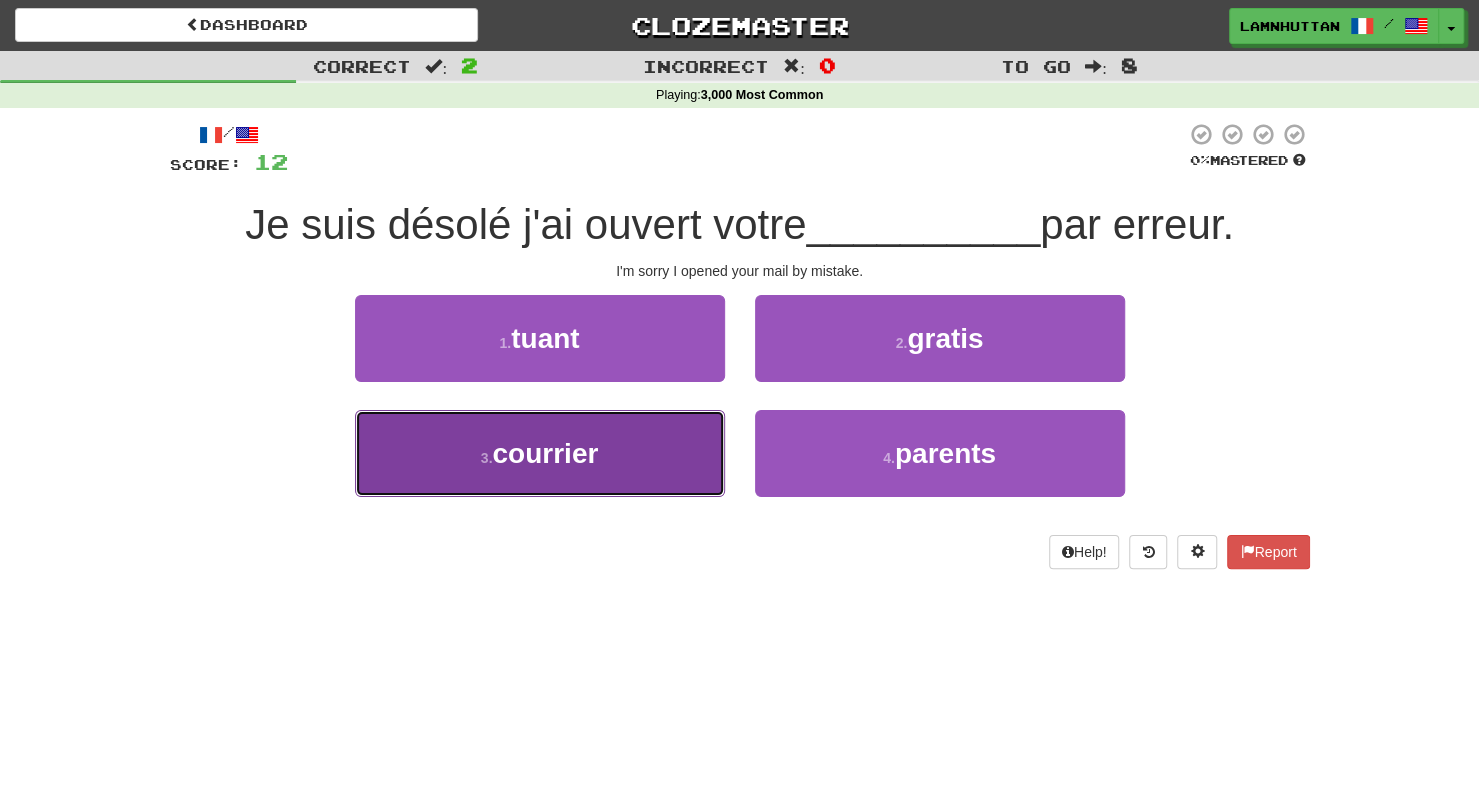 click on "3 .  courrier" at bounding box center [540, 453] 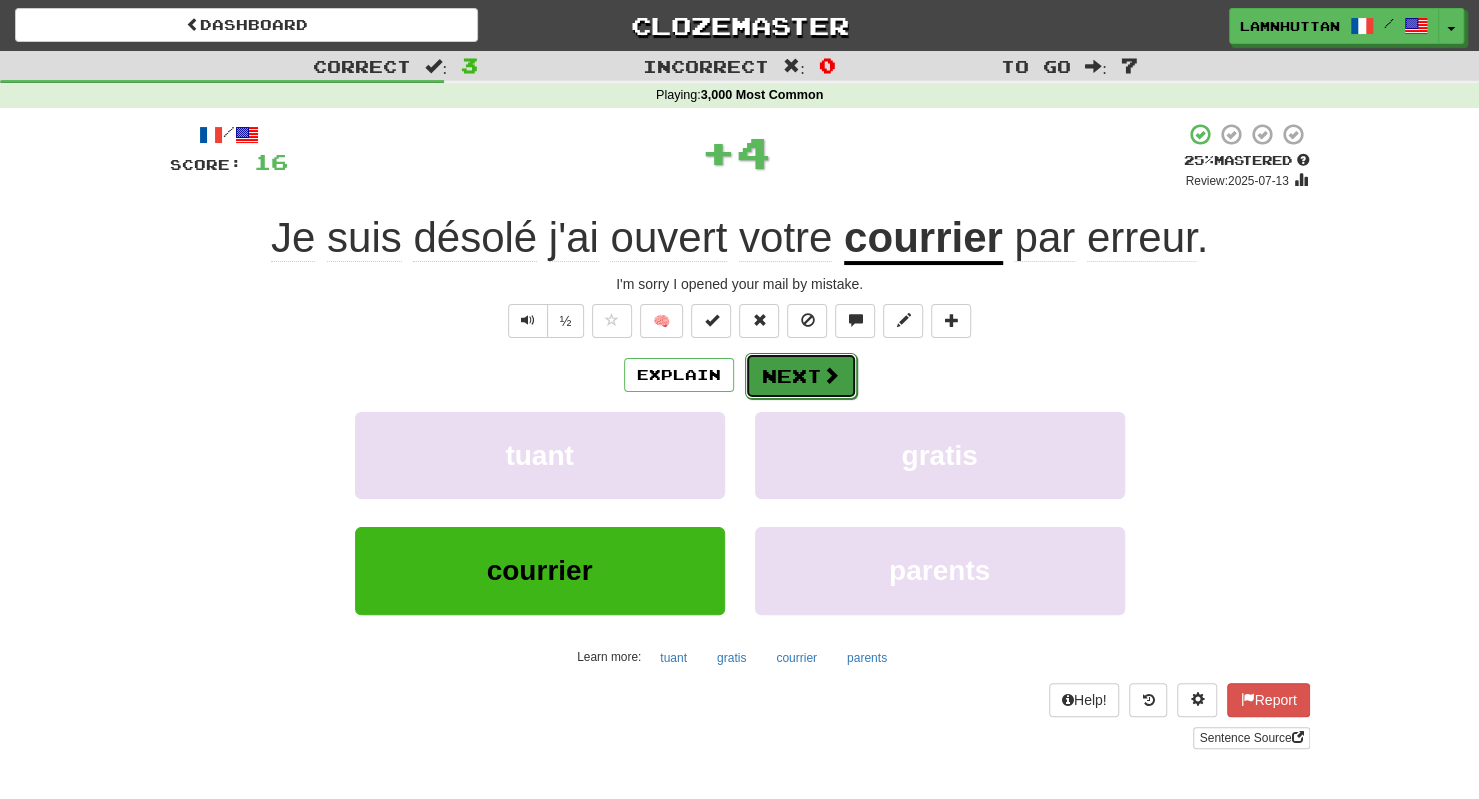 click on "Next" at bounding box center (801, 376) 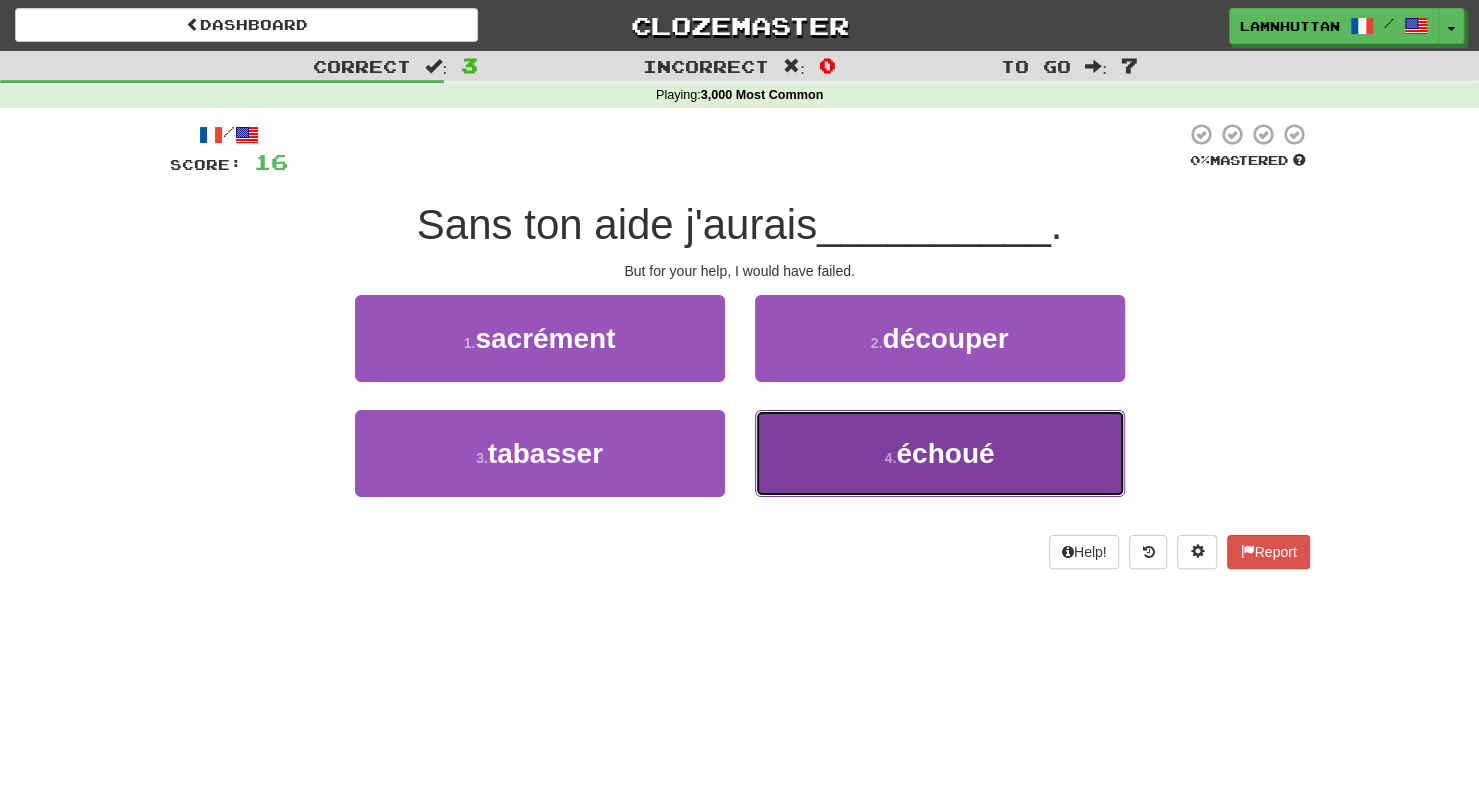 click on "4 .  échoué" at bounding box center (940, 453) 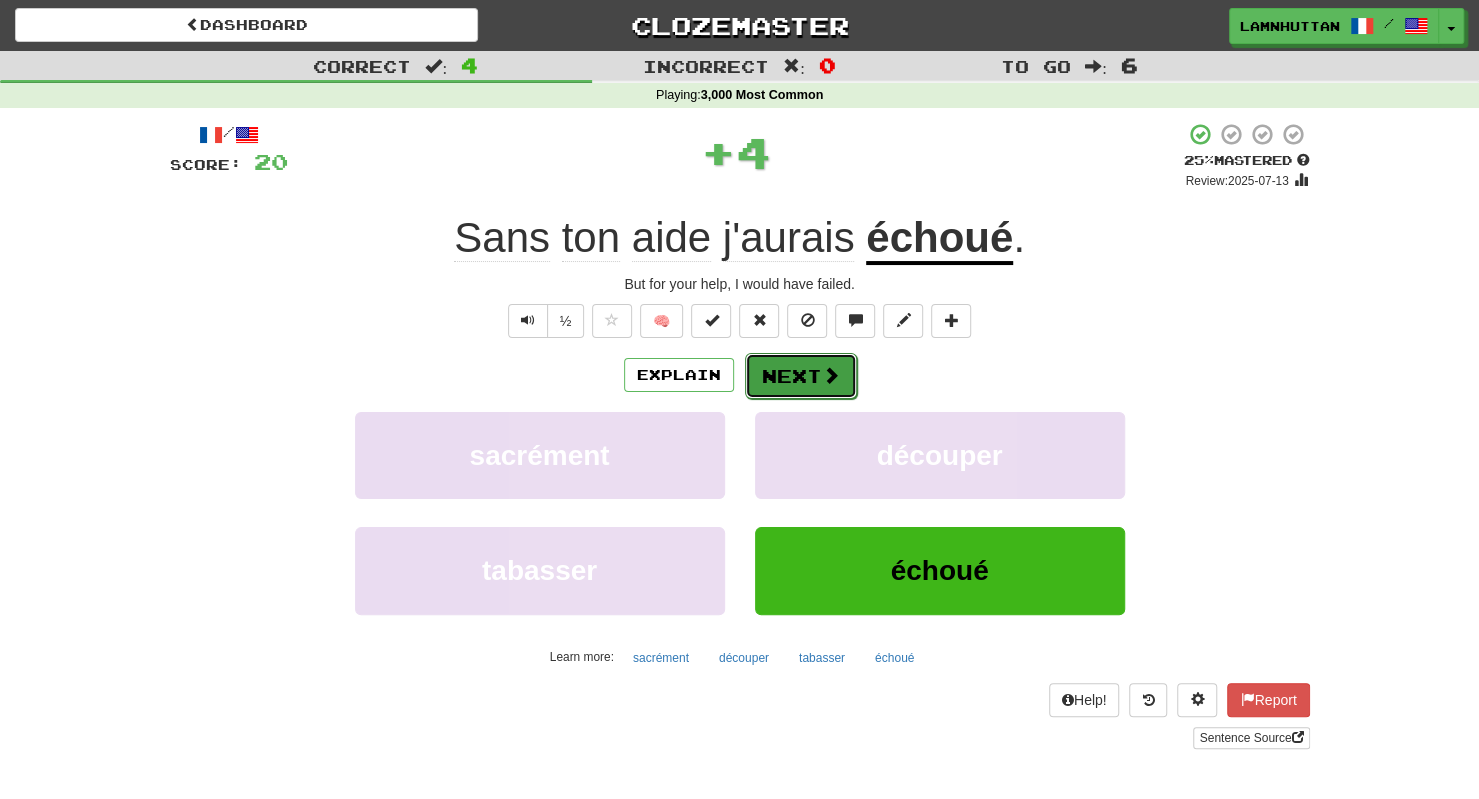click on "Next" at bounding box center (801, 376) 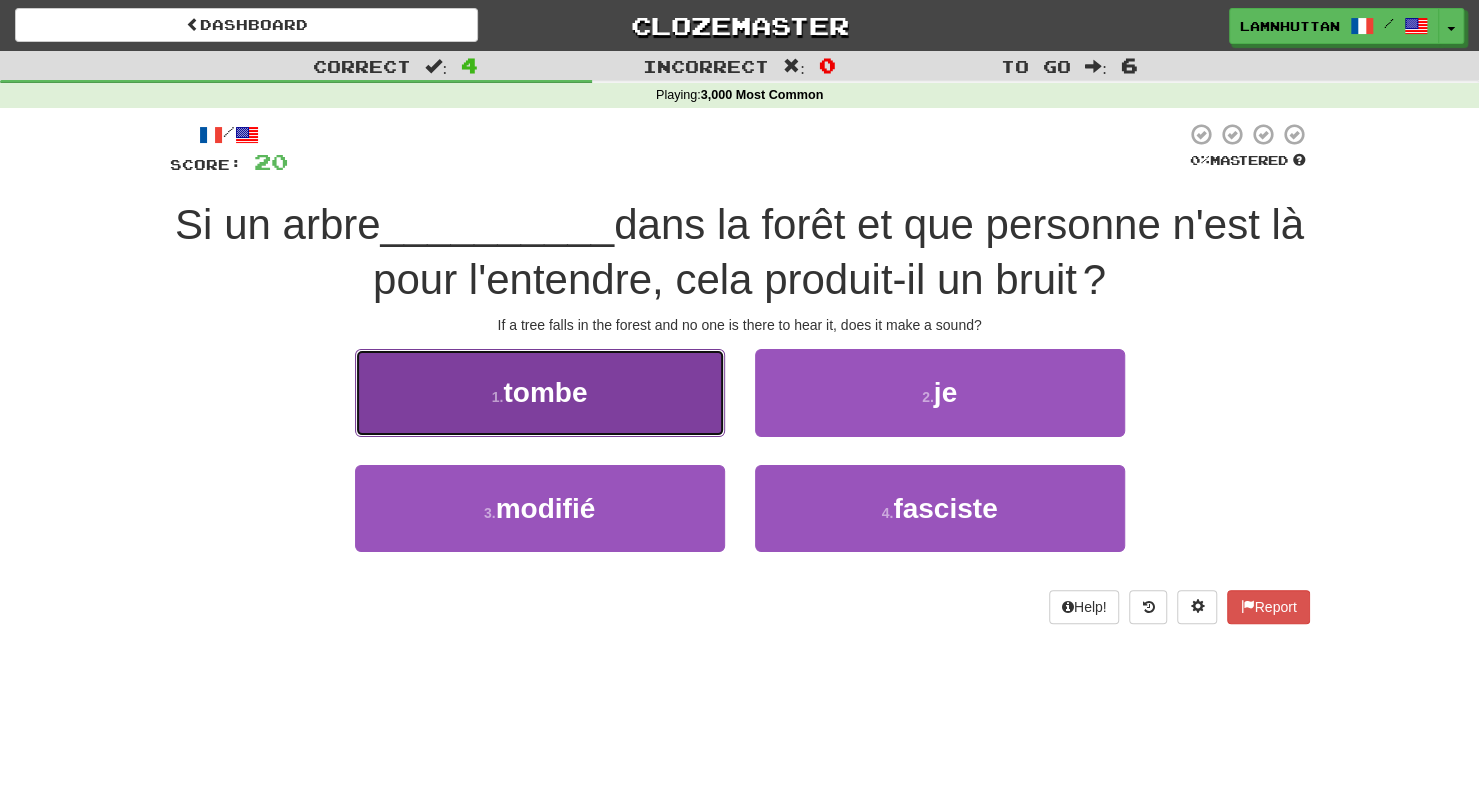 click on "1 .  tombe" at bounding box center [540, 392] 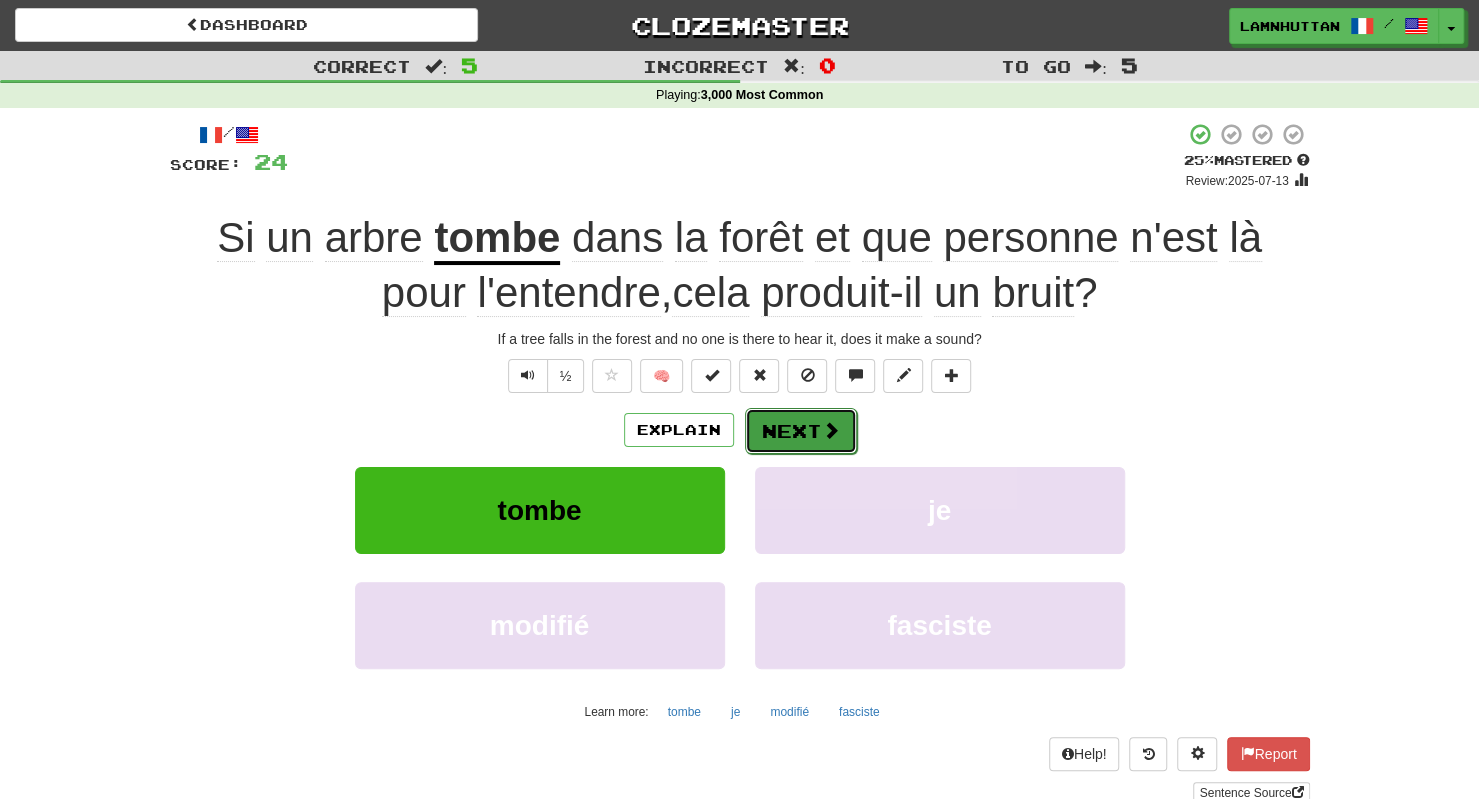click on "Next" at bounding box center [801, 431] 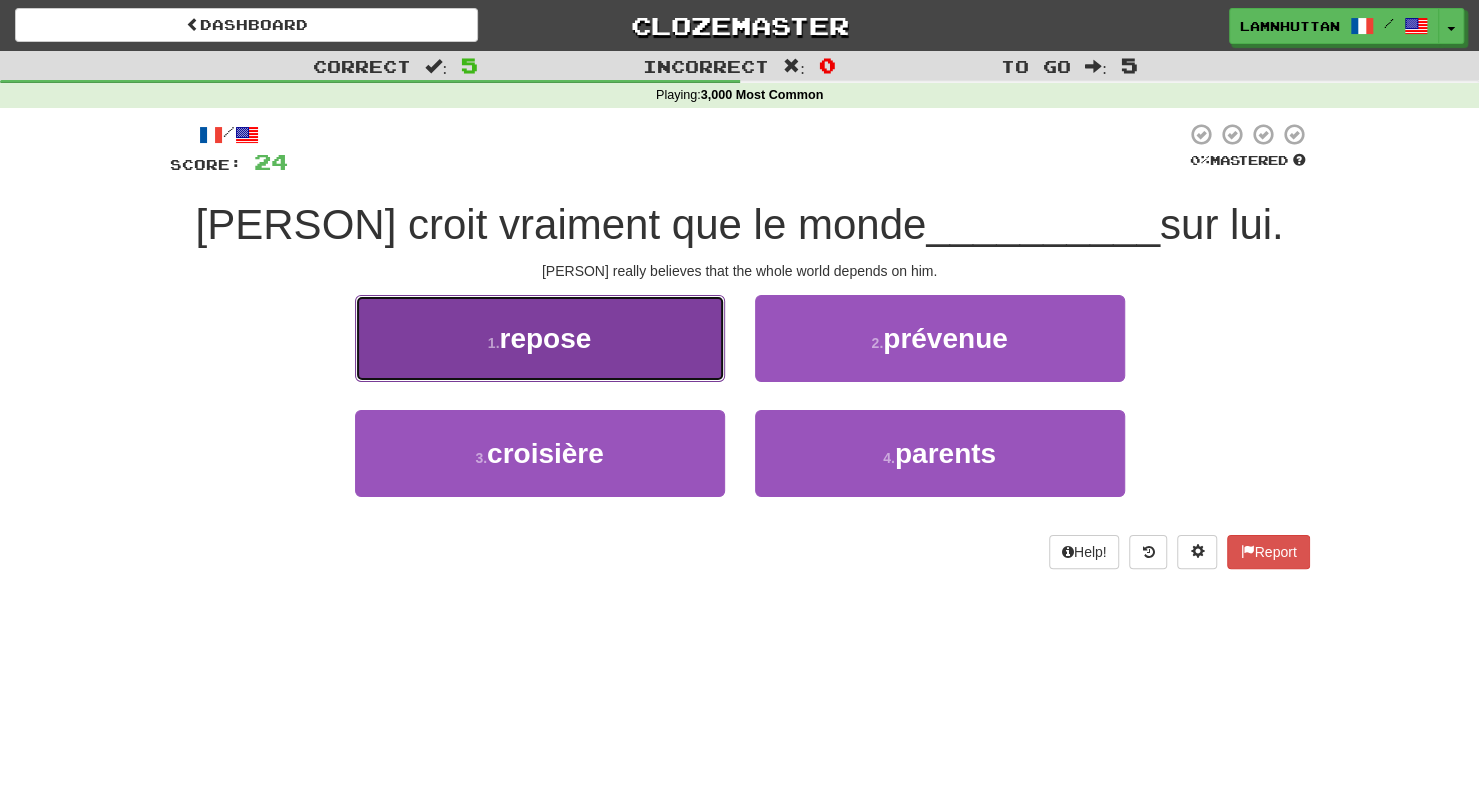 click on "1 .  repose" at bounding box center (540, 338) 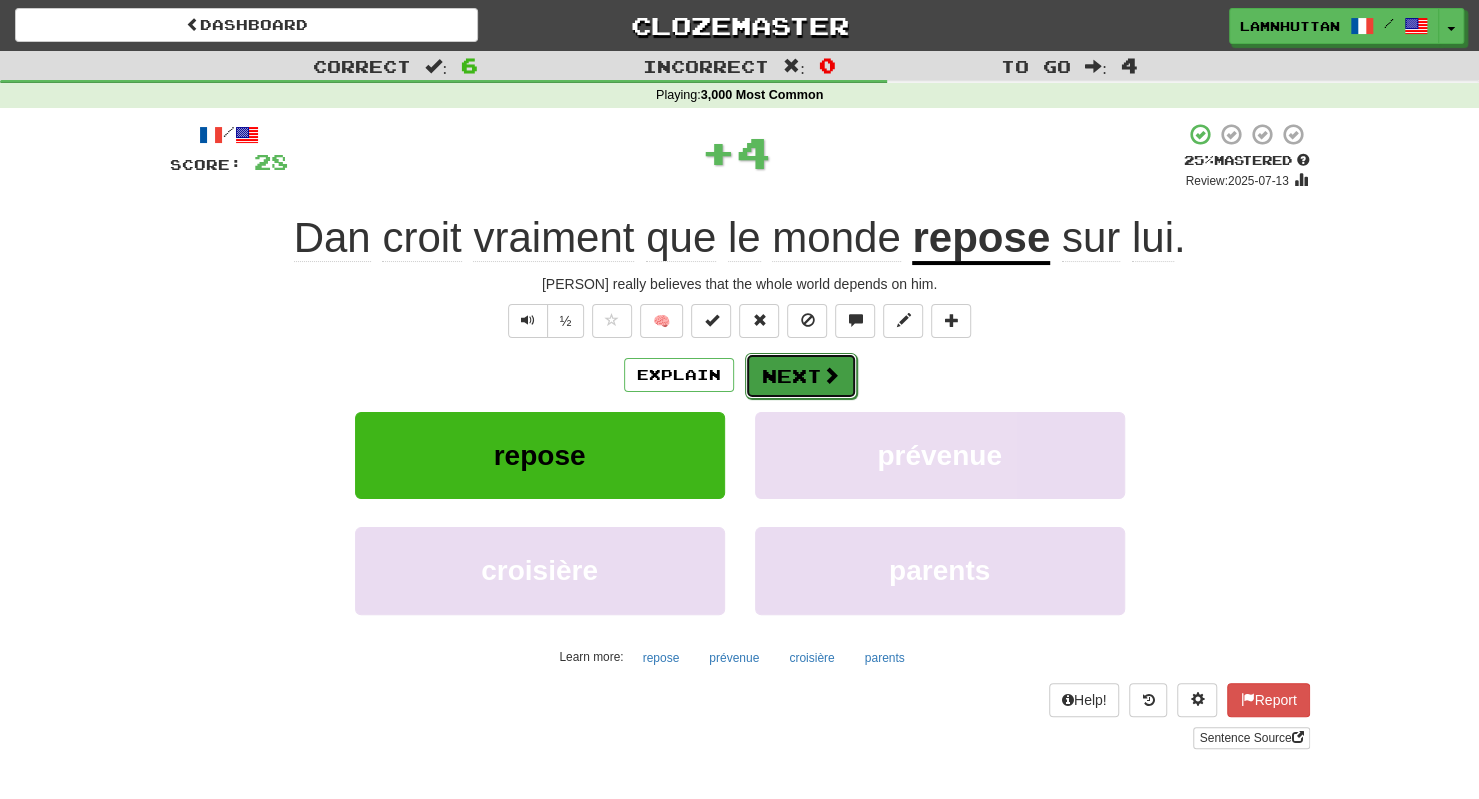 click on "Next" at bounding box center [801, 376] 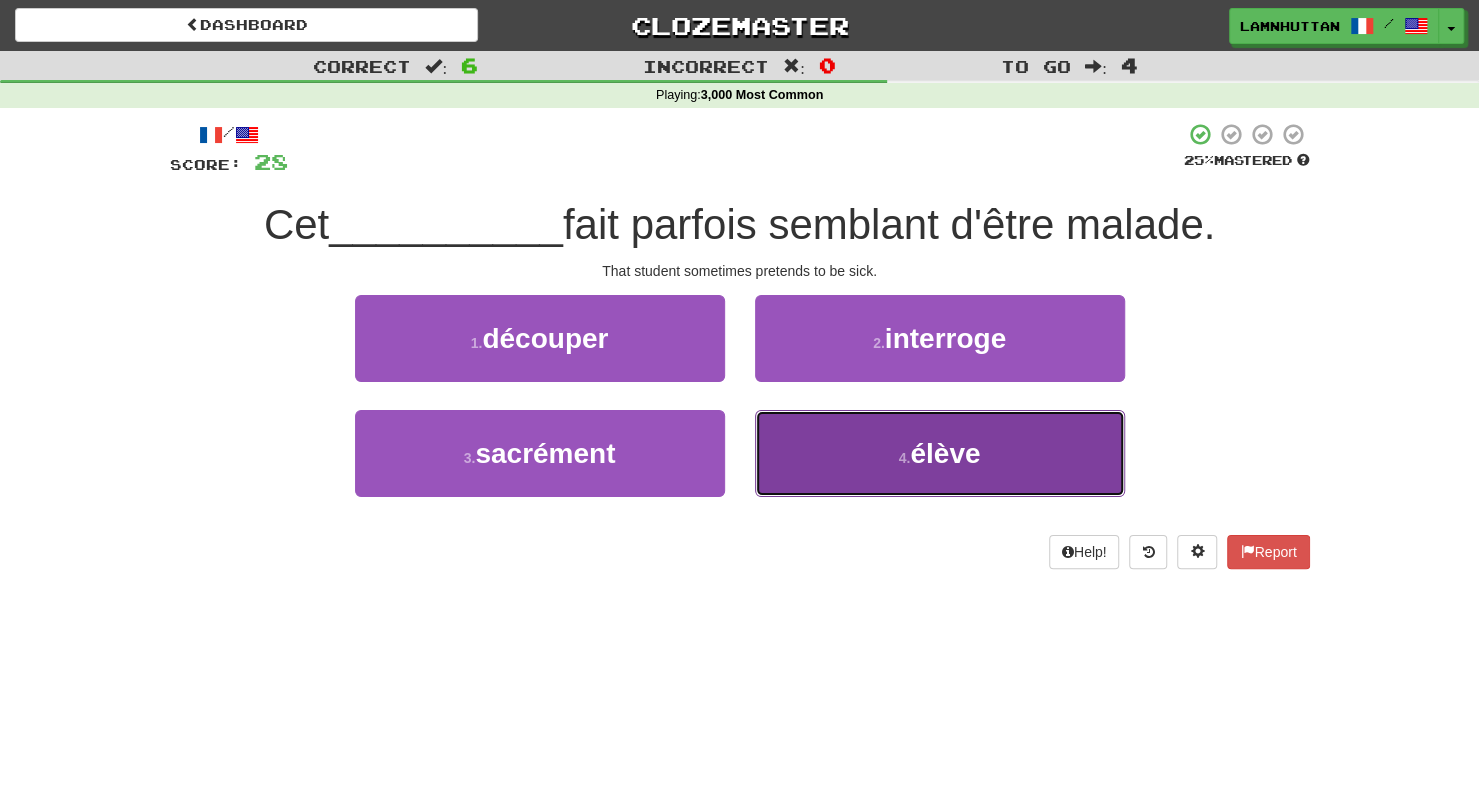click on "4 .  élève" at bounding box center (940, 453) 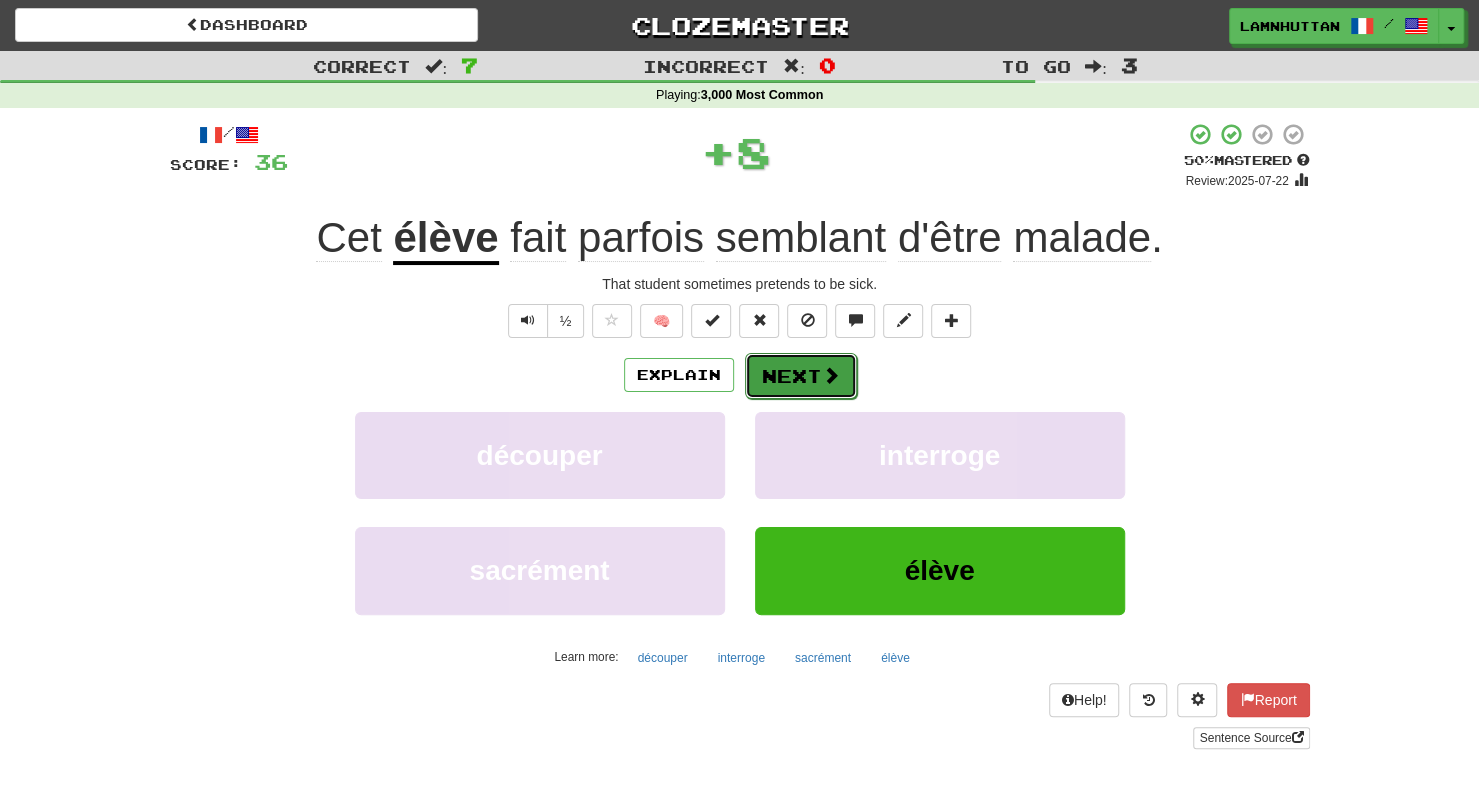 click on "Next" at bounding box center (801, 376) 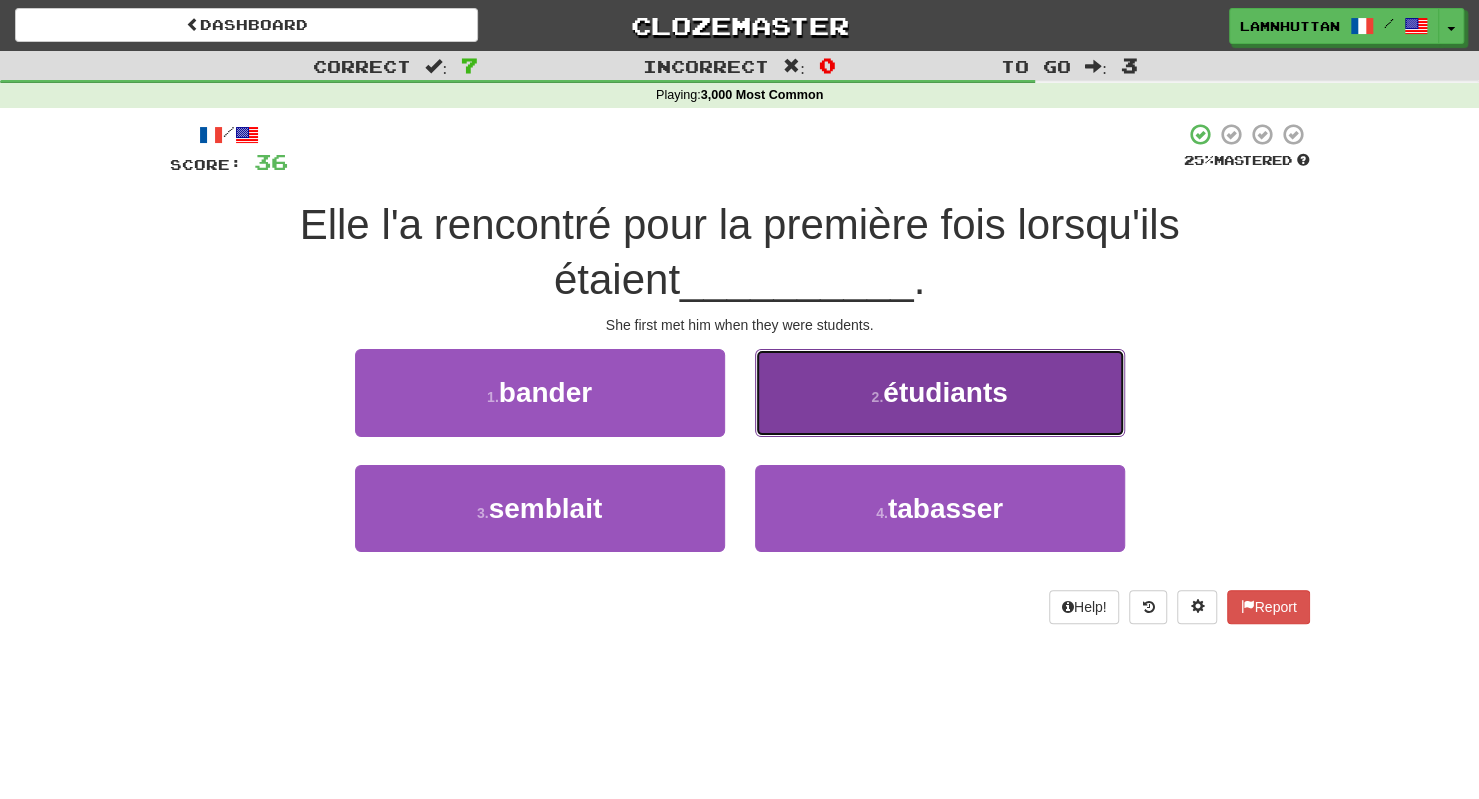 click on "étudiants" at bounding box center (945, 392) 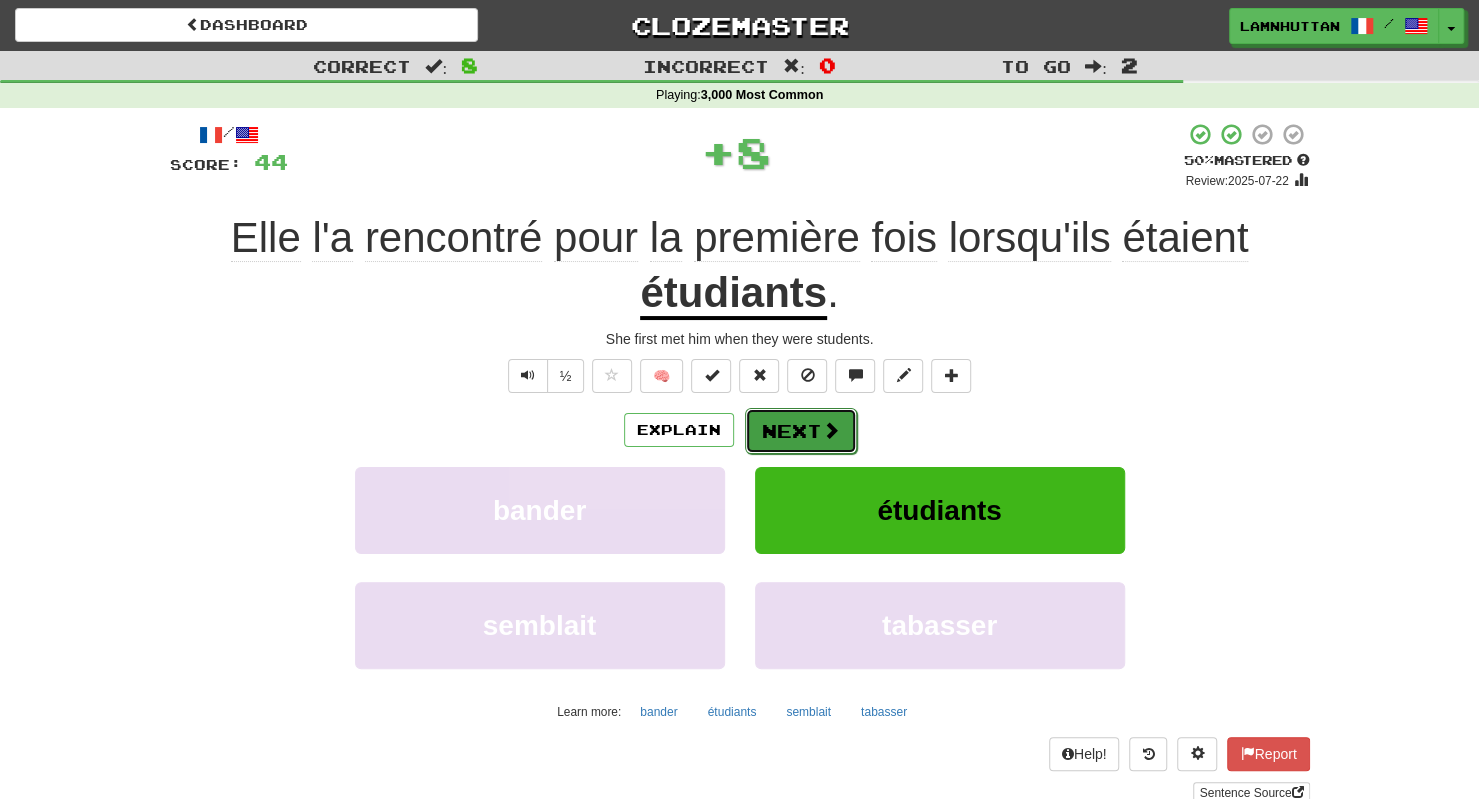click on "Next" at bounding box center (801, 431) 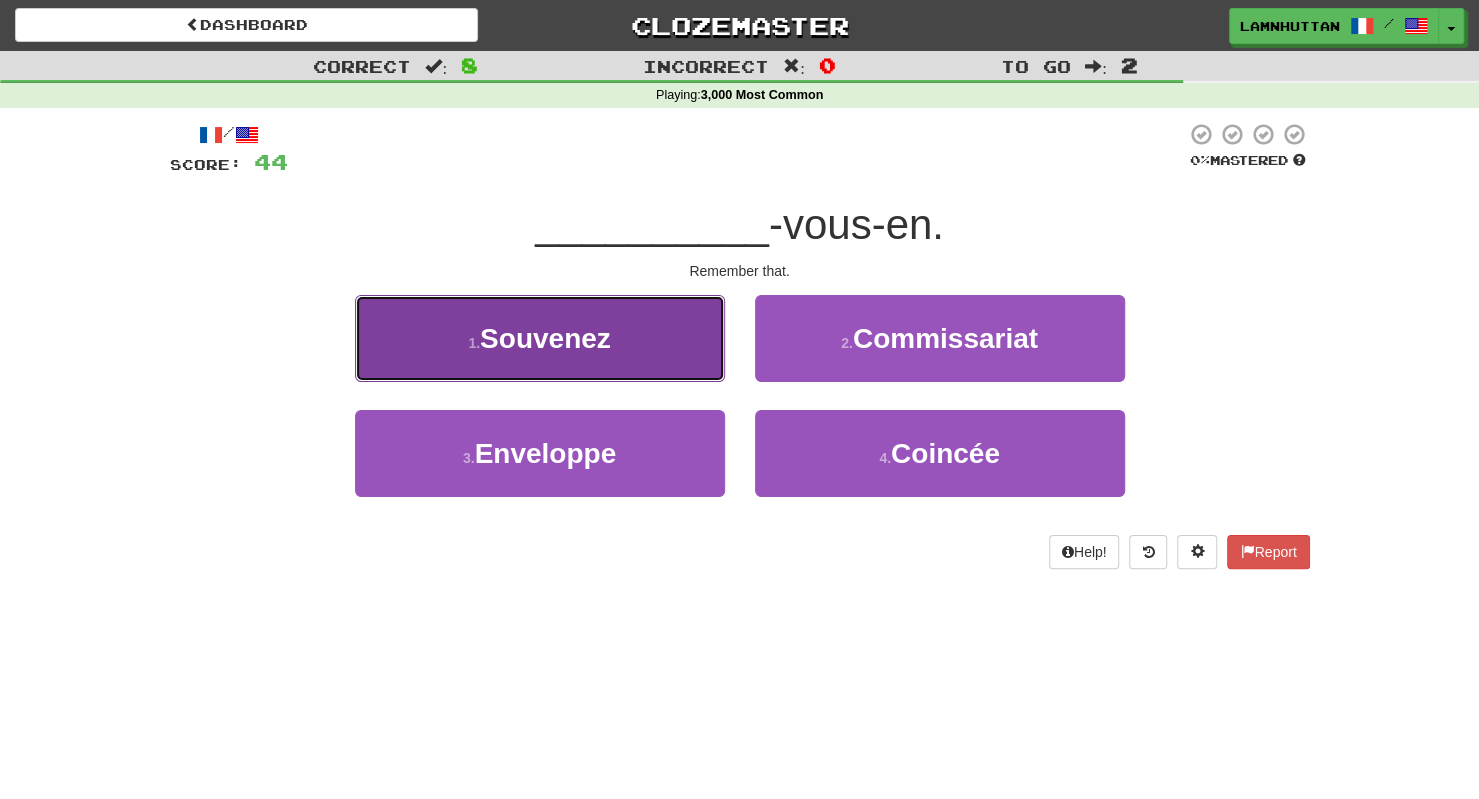 click on "1 .  Souvenez" at bounding box center [540, 338] 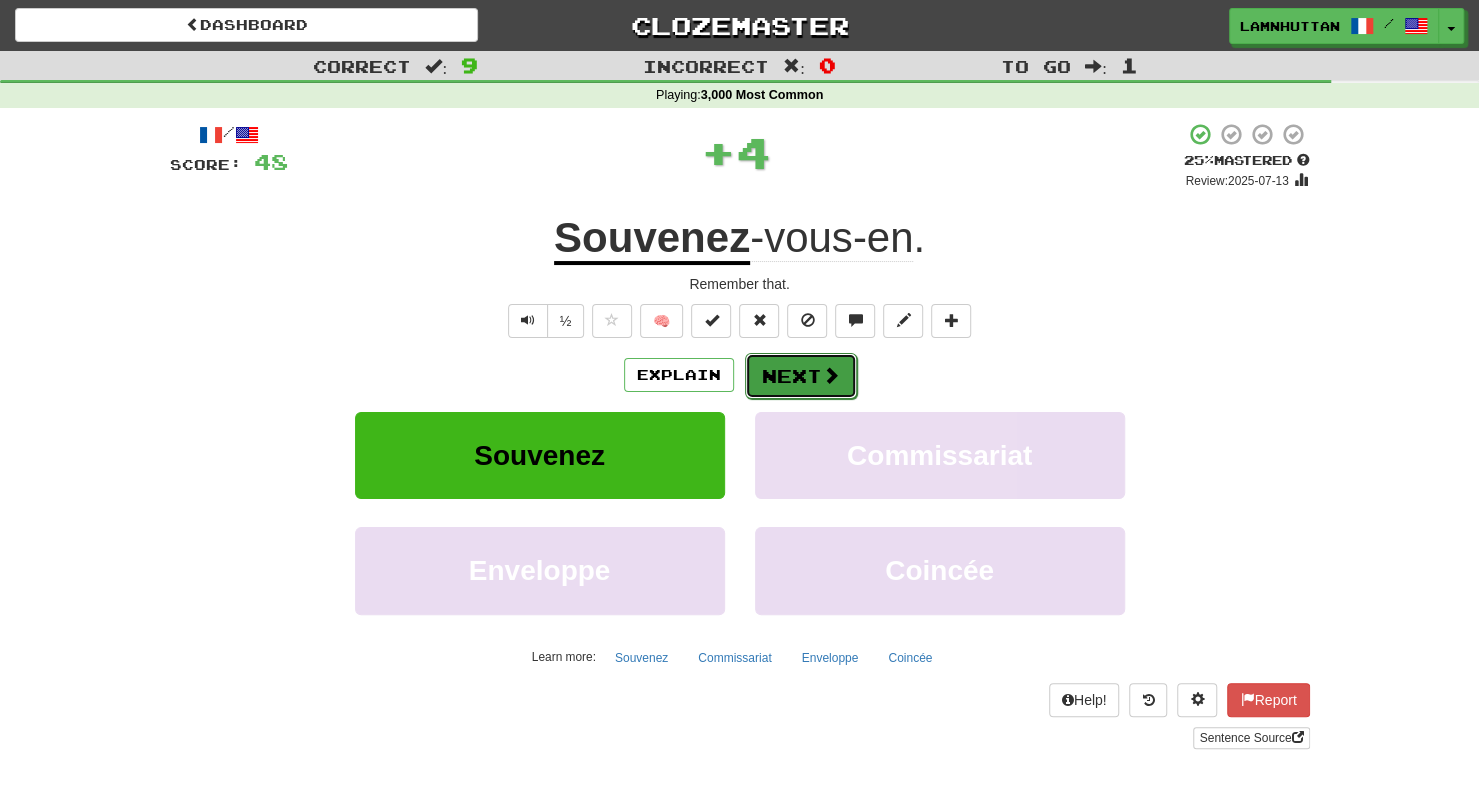 click on "Next" at bounding box center (801, 376) 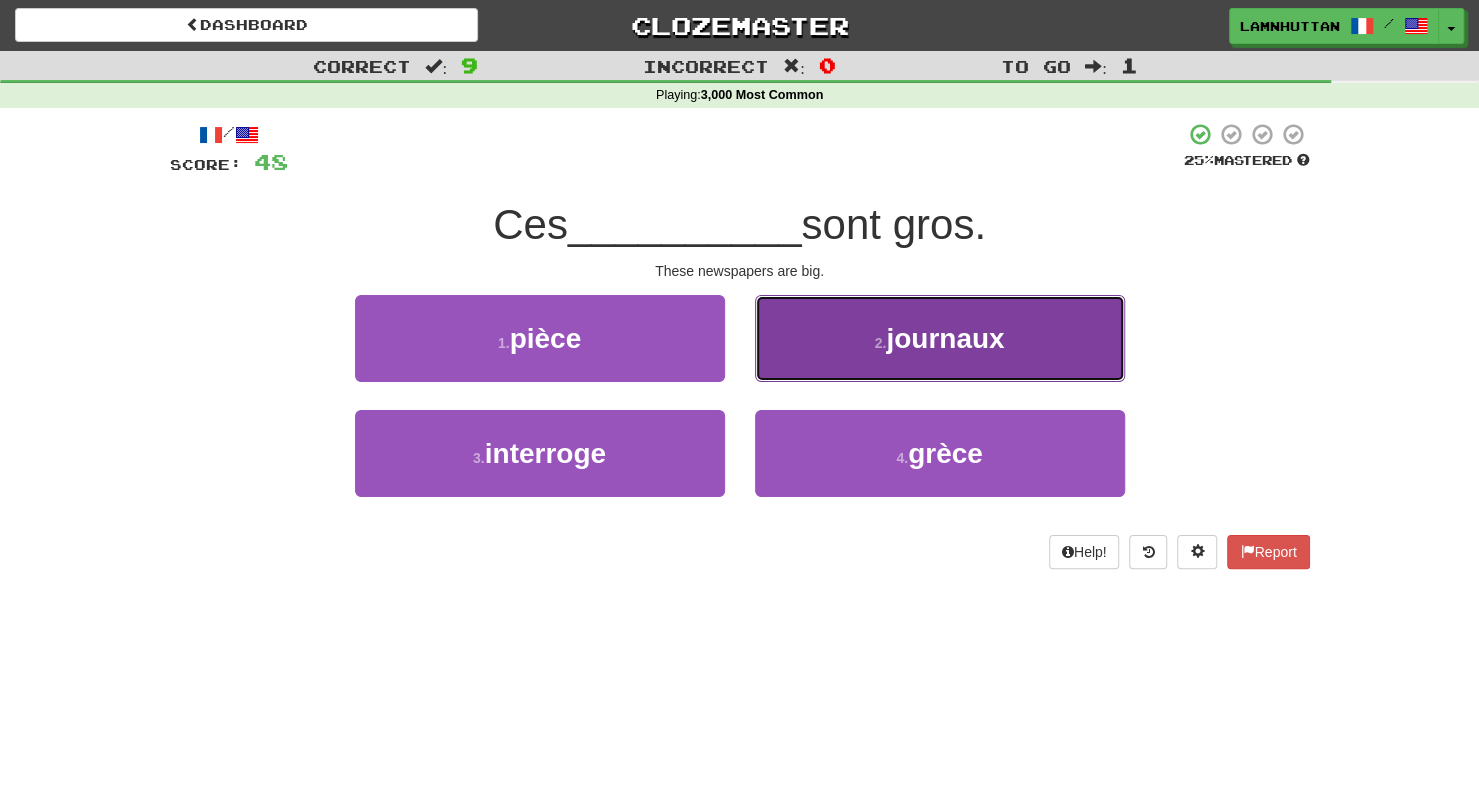 click on "2 .  journaux" at bounding box center [940, 338] 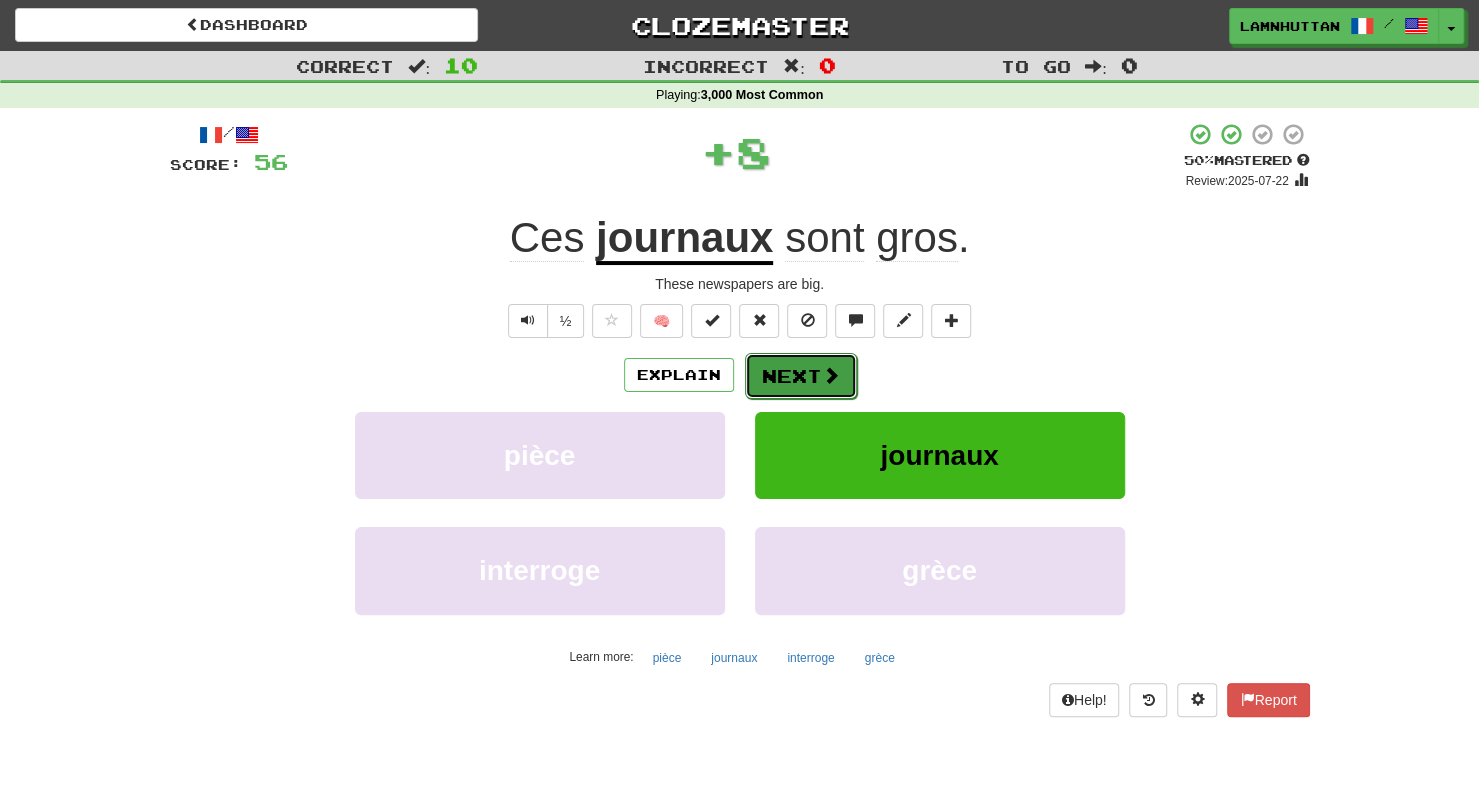click on "Next" at bounding box center (801, 376) 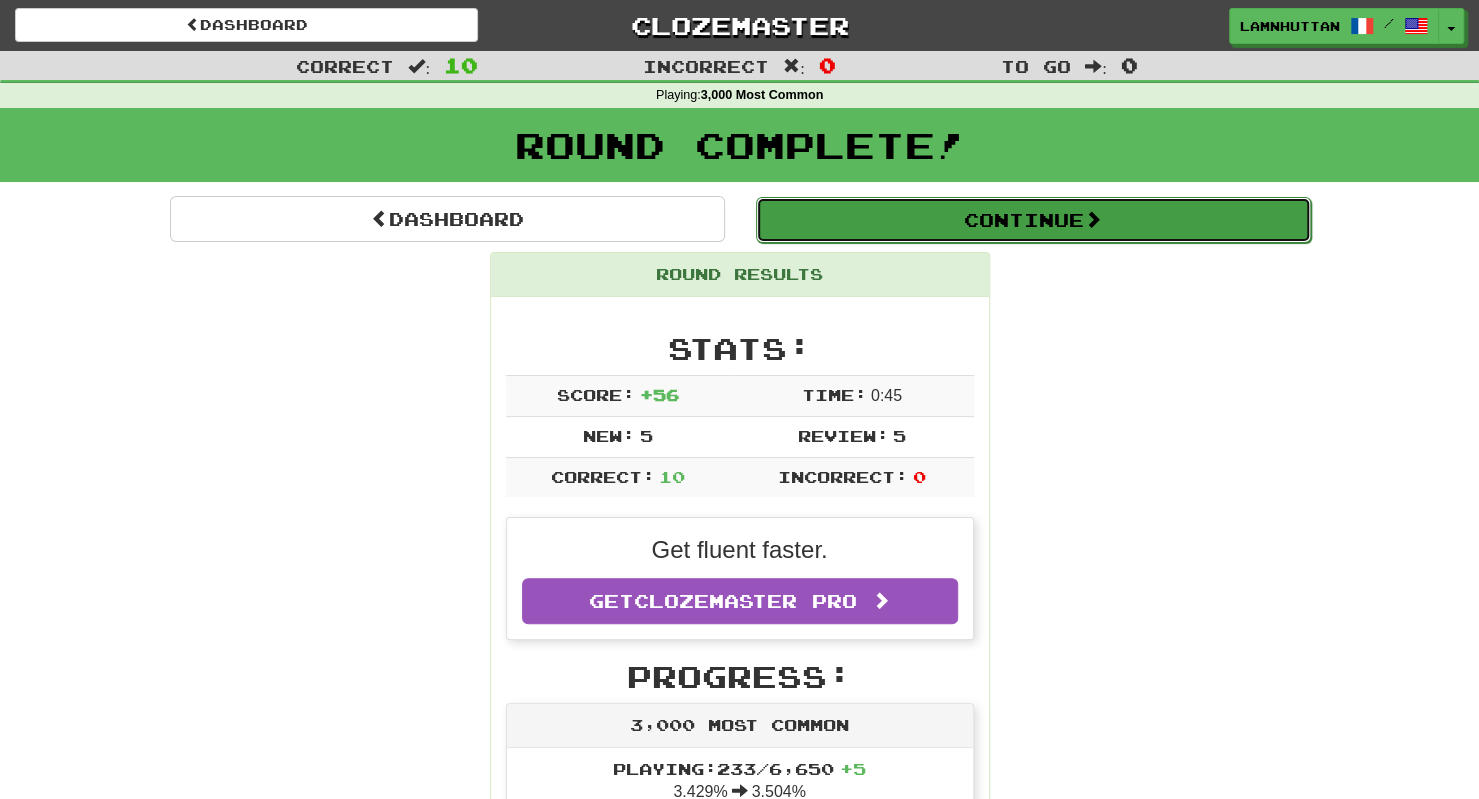 click on "Continue" at bounding box center (1033, 220) 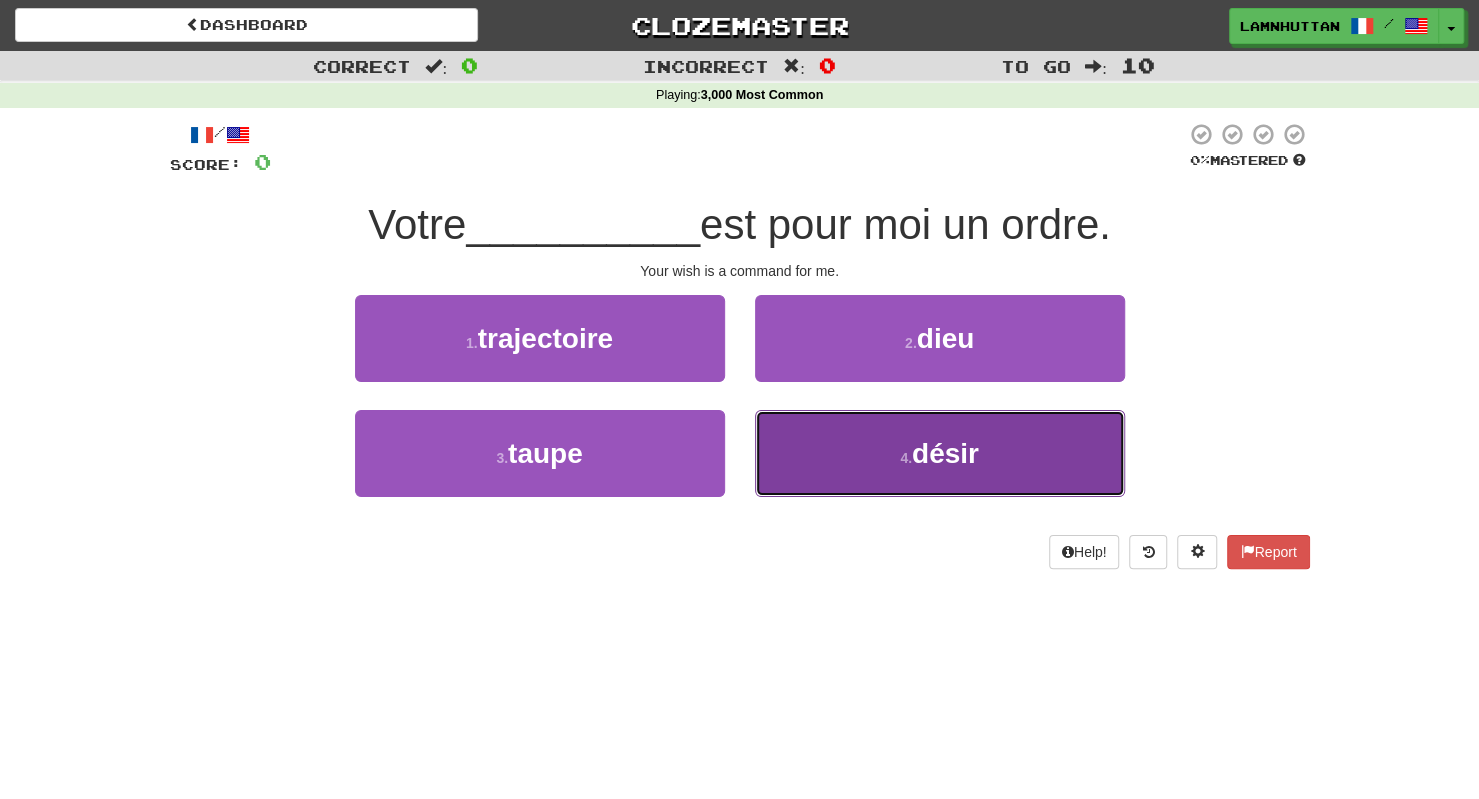 click on "4 .  désir" at bounding box center (940, 453) 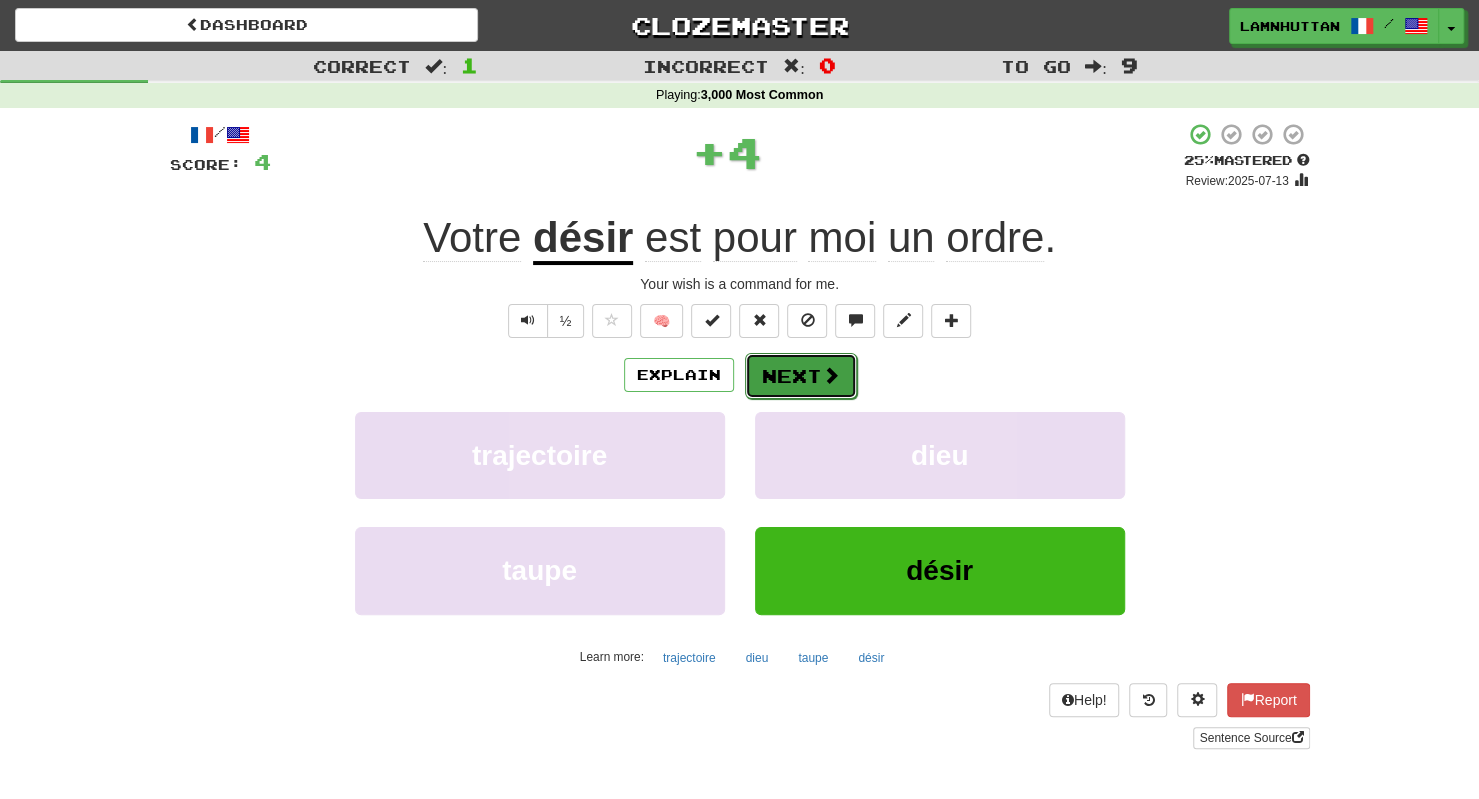 click on "Next" at bounding box center (801, 376) 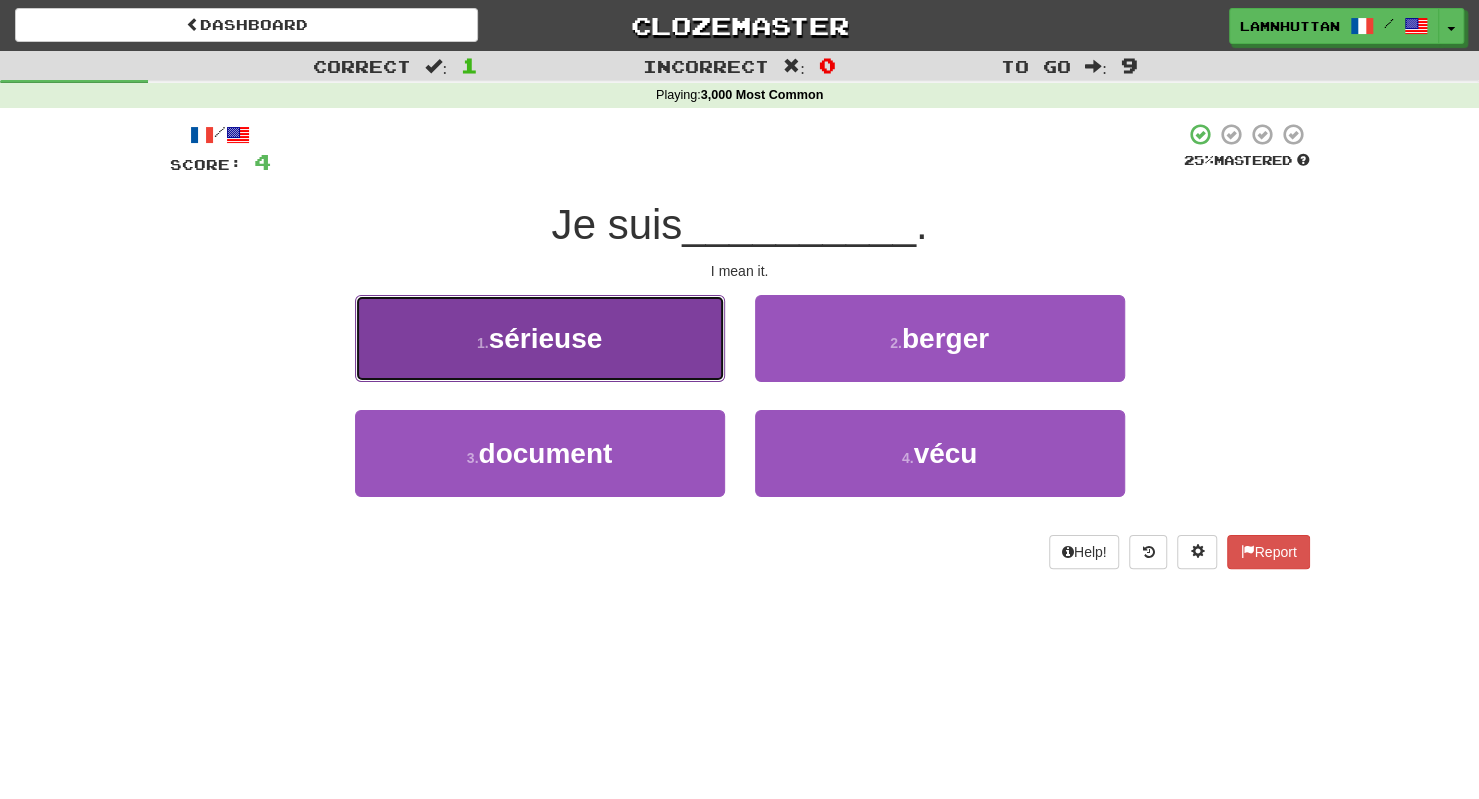 click on "1 .  sérieuse" at bounding box center (540, 338) 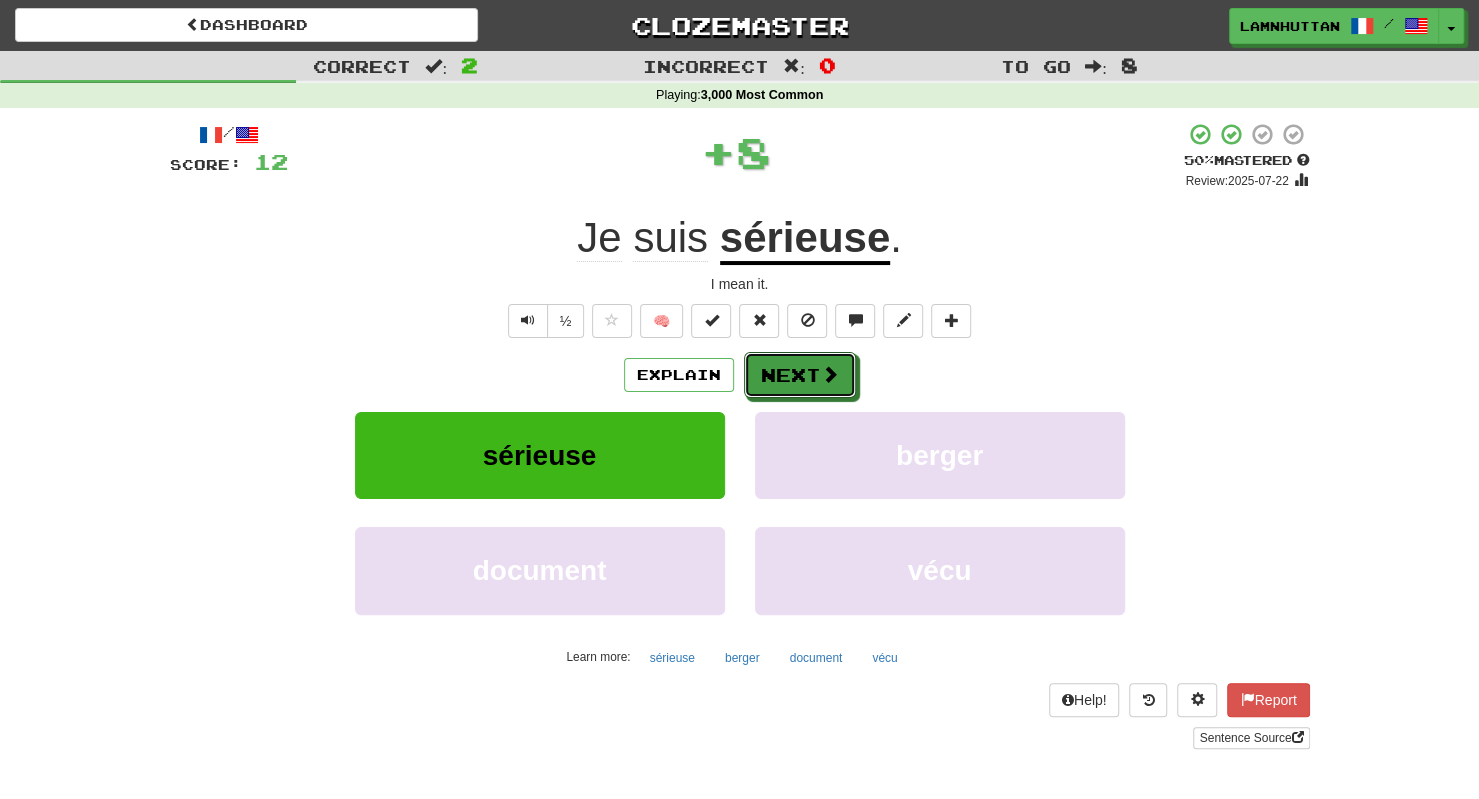 click on "Next" at bounding box center (800, 375) 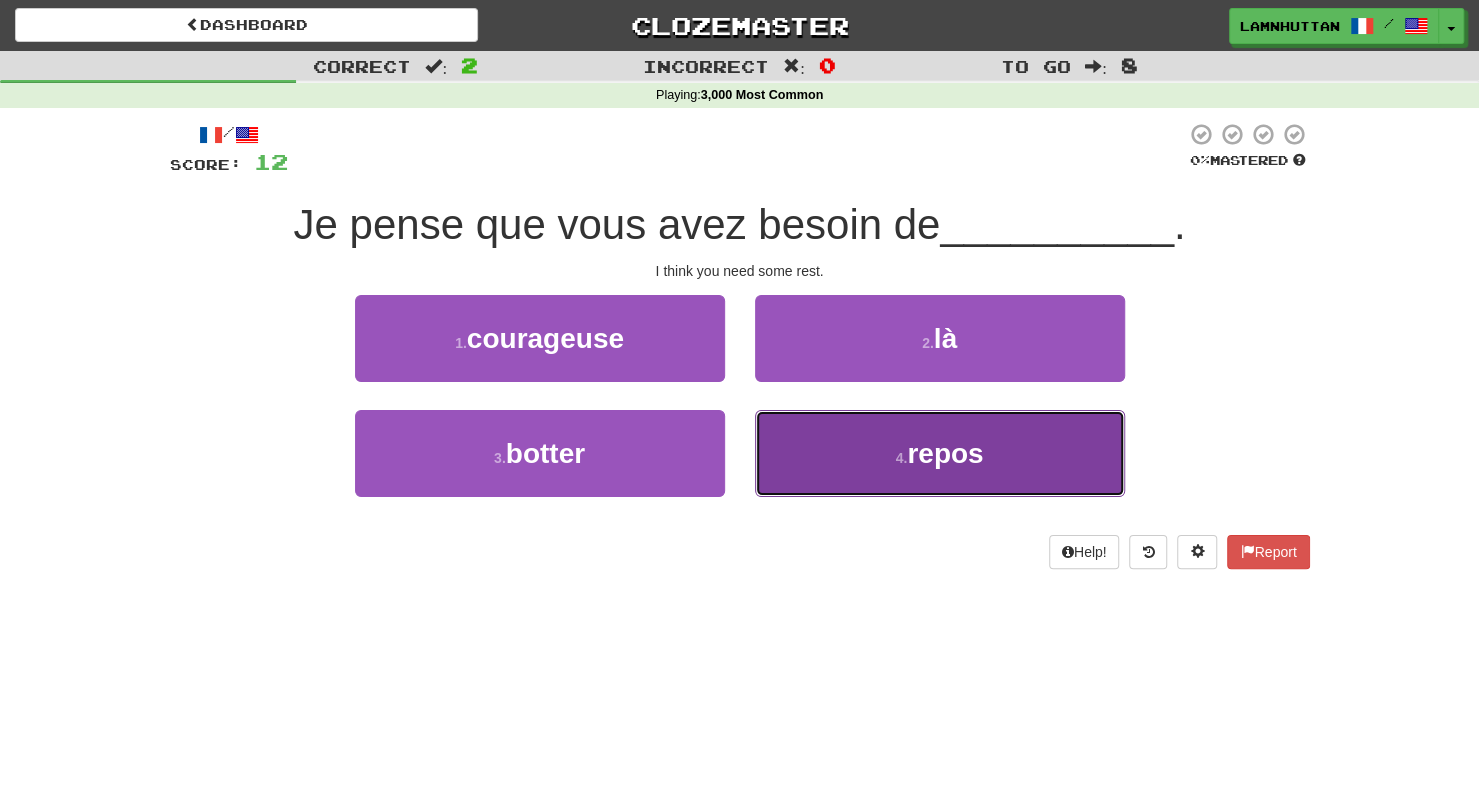 click on "4 .  repos" at bounding box center [940, 453] 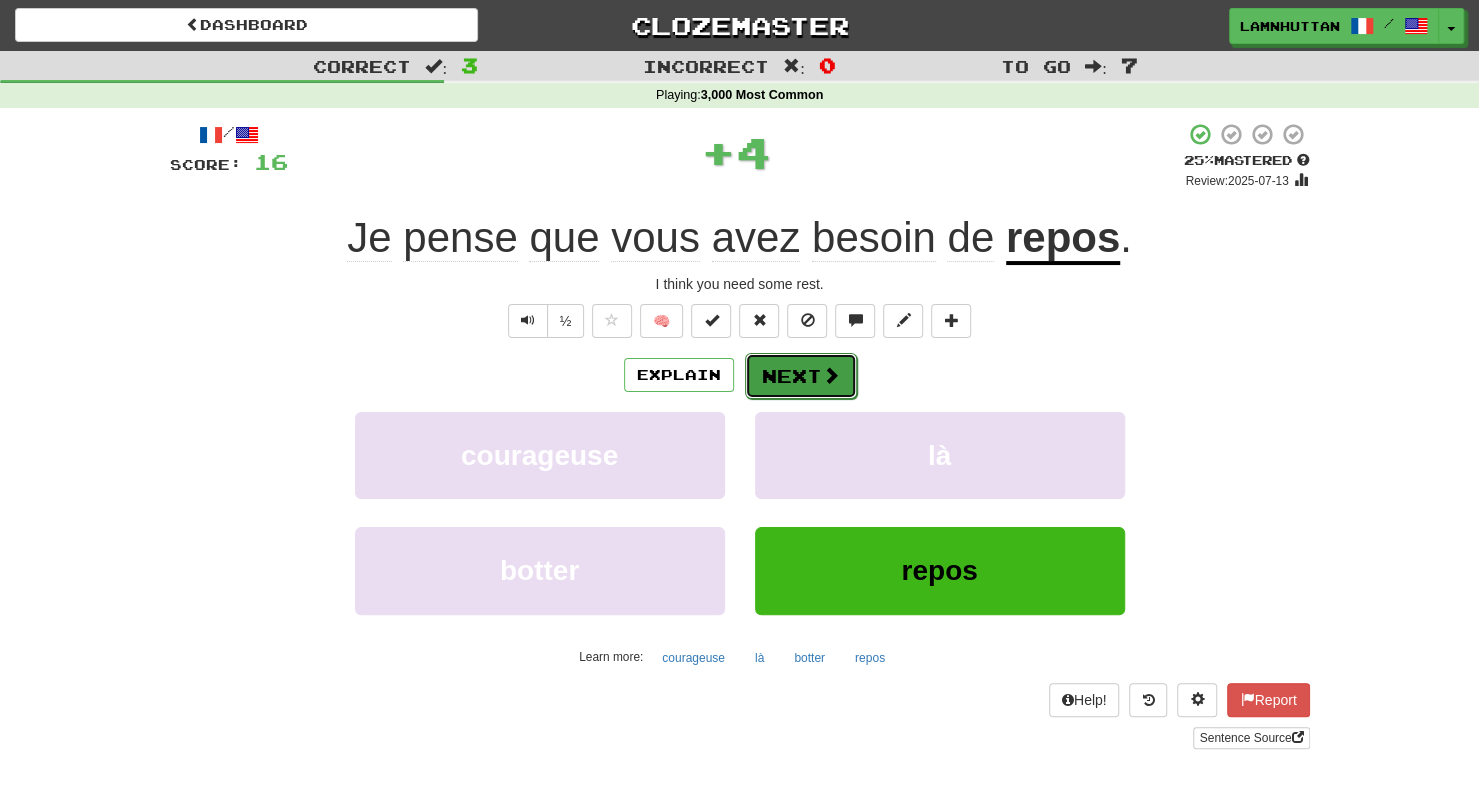 click on "Next" at bounding box center (801, 376) 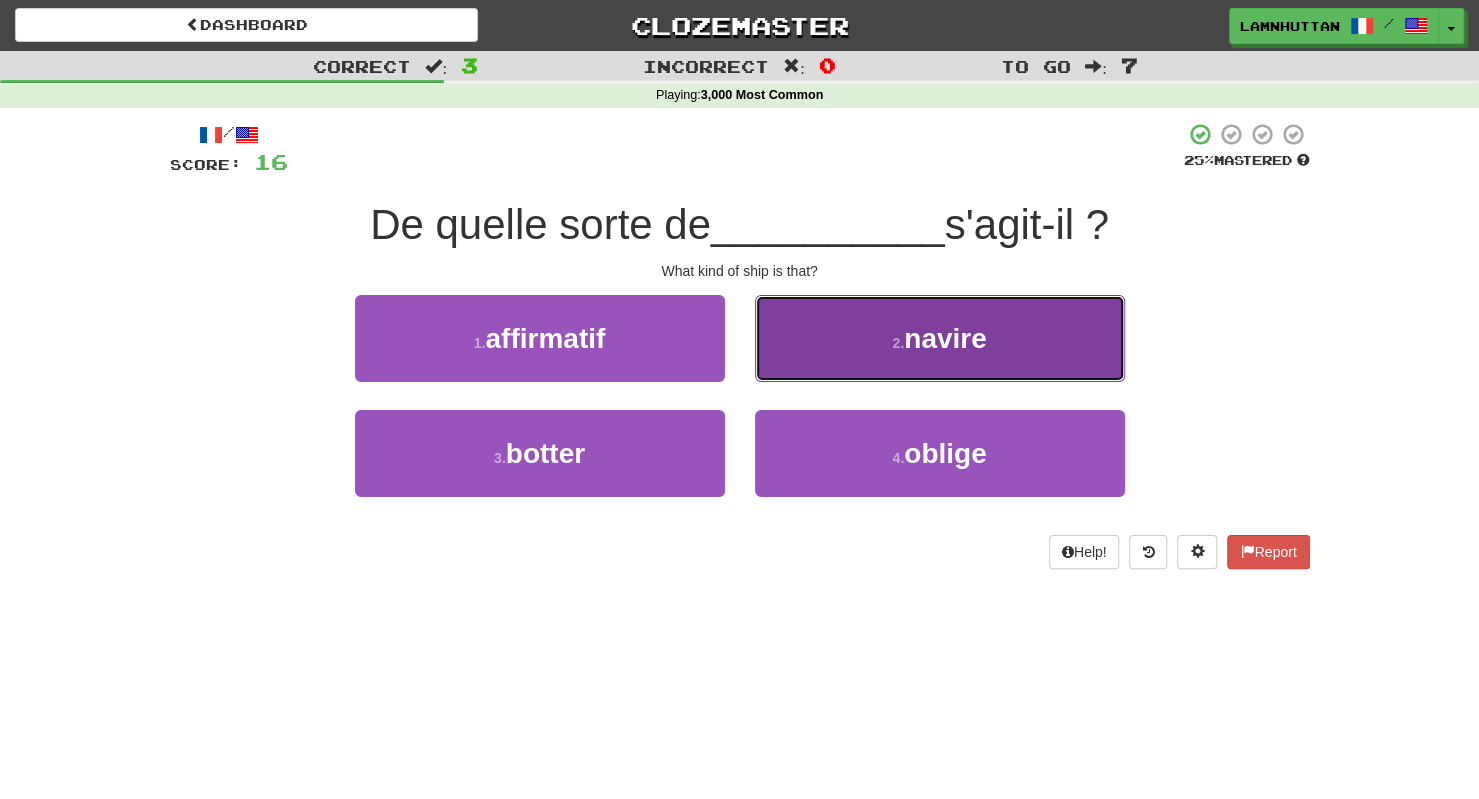 click on "2 .  navire" at bounding box center [940, 338] 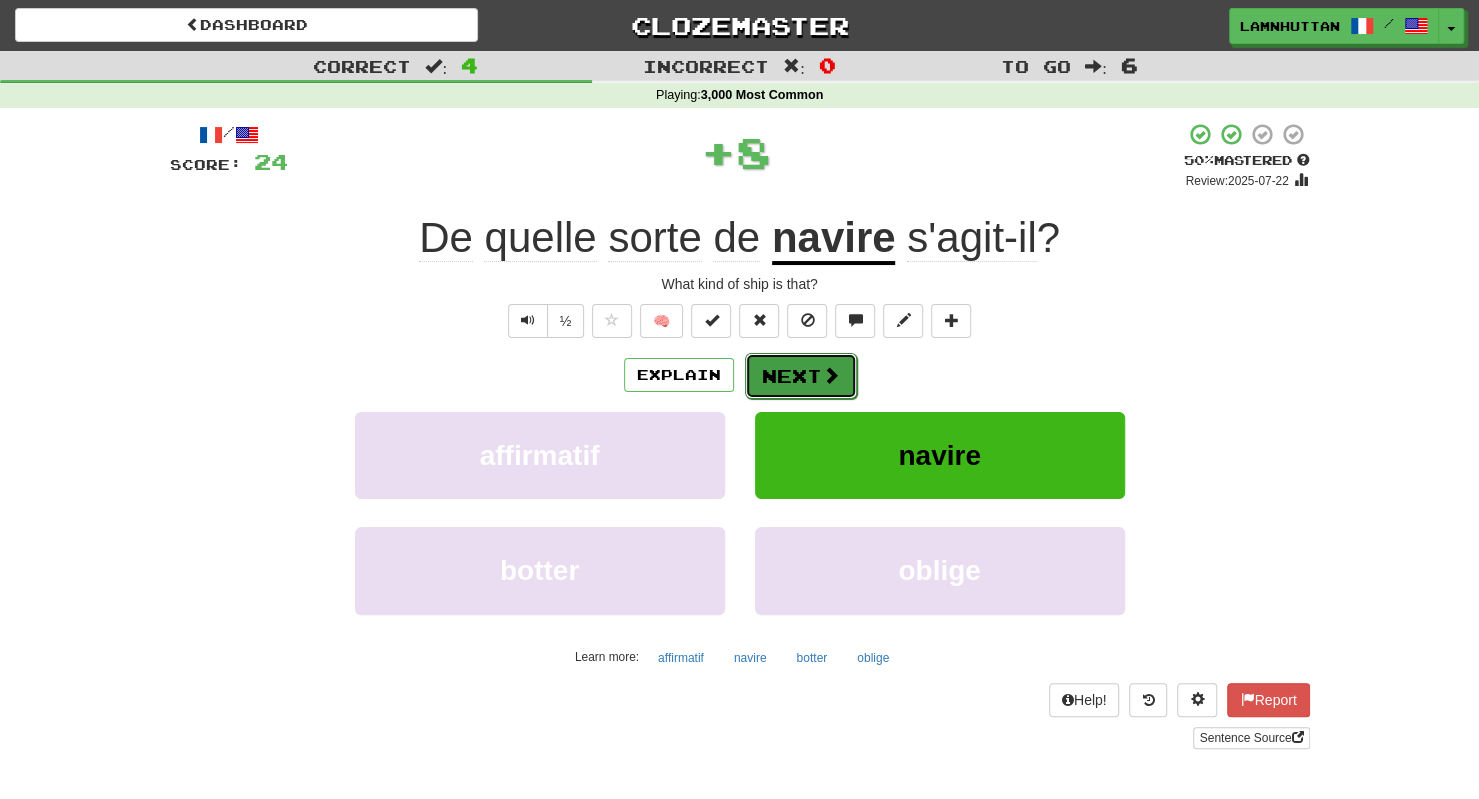 click on "Next" at bounding box center [801, 376] 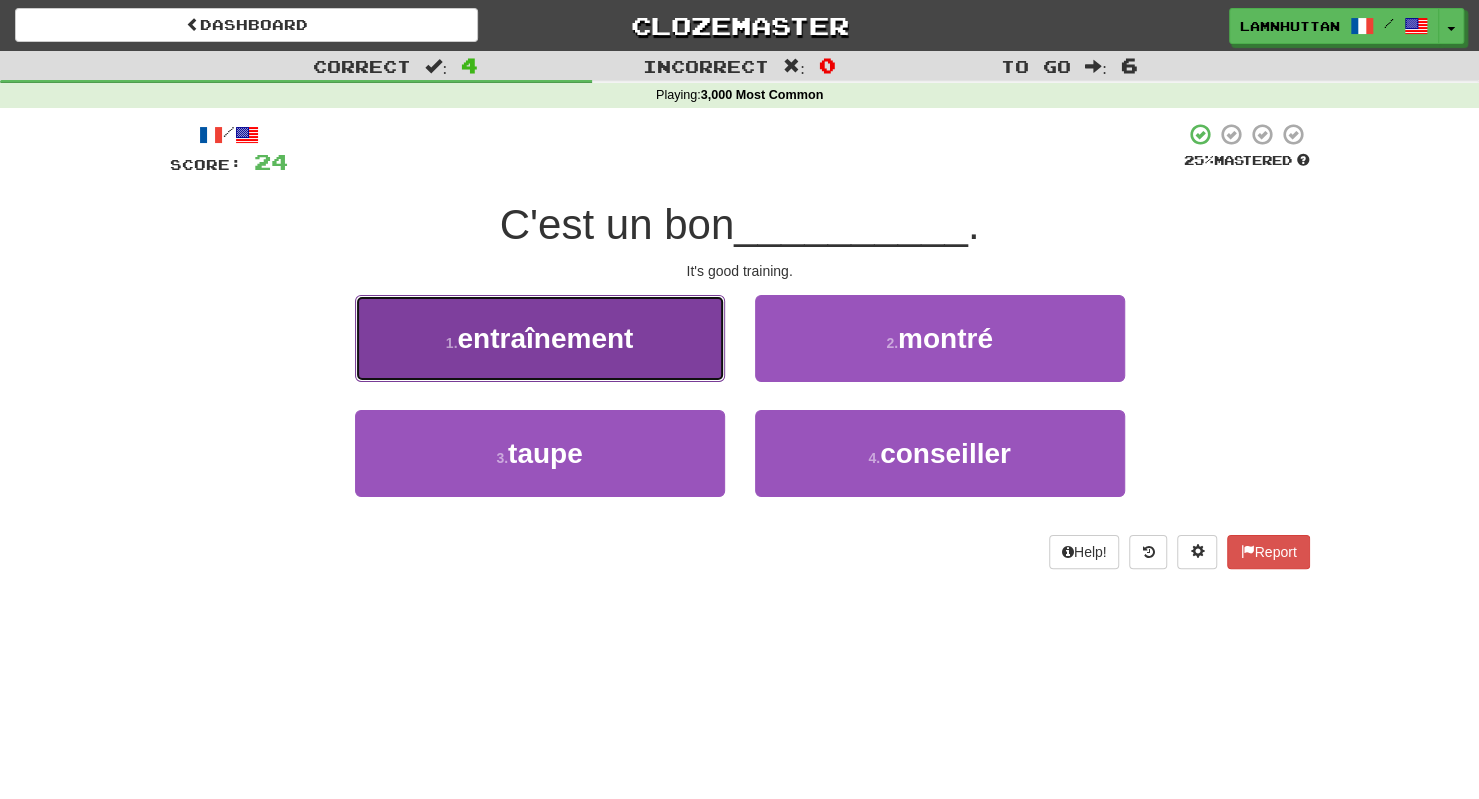 click on "entraînement" at bounding box center (545, 338) 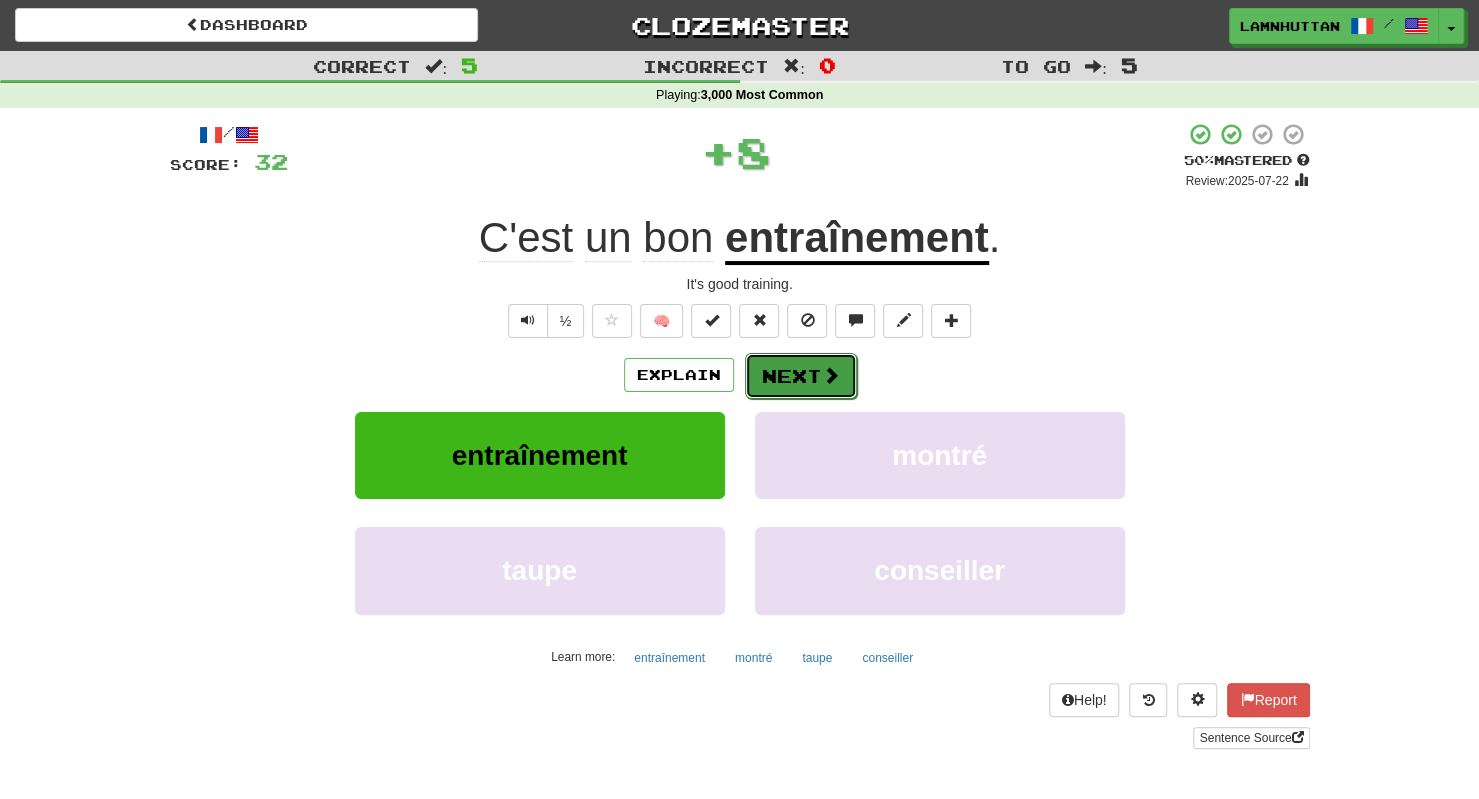 click on "Next" at bounding box center [801, 376] 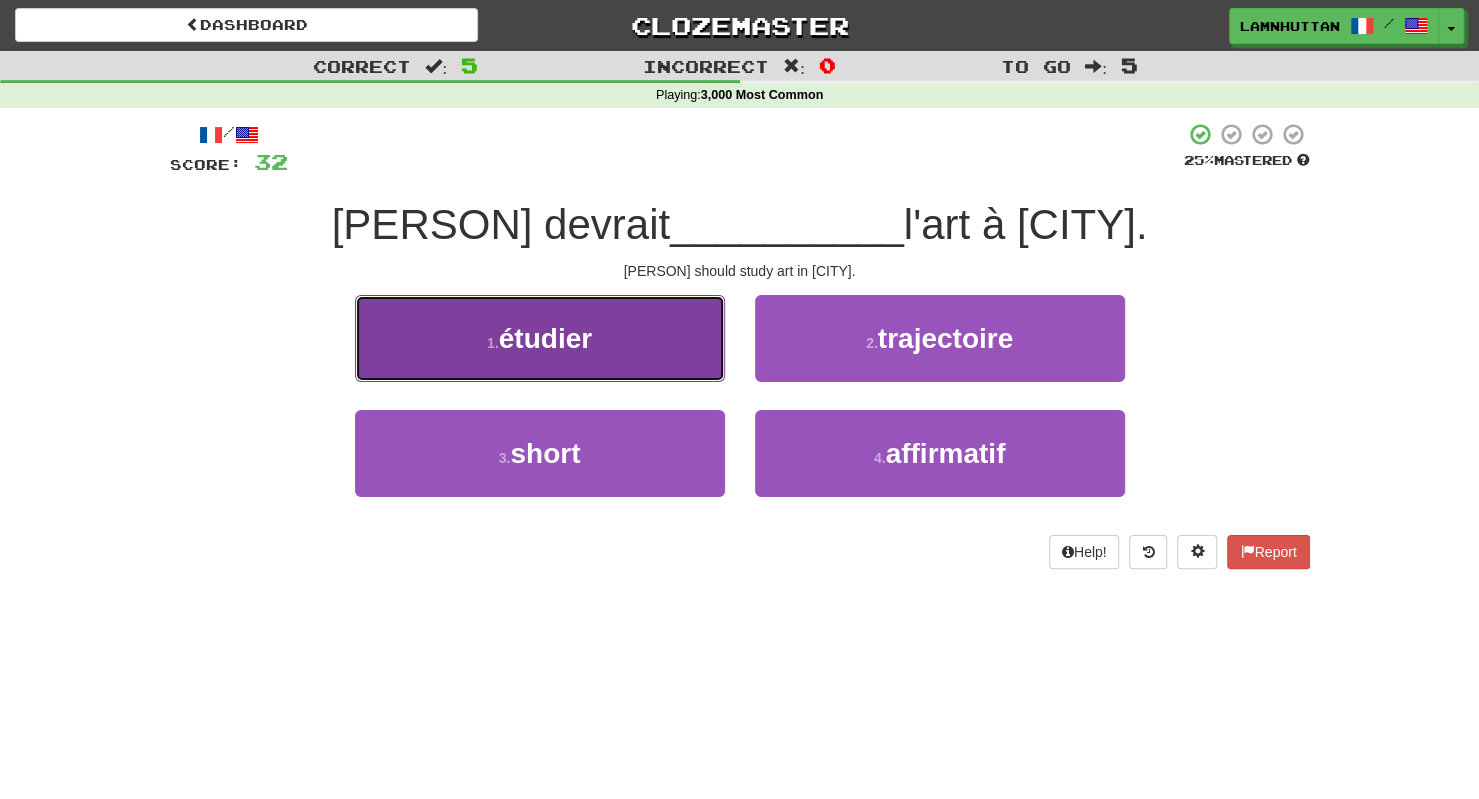 click on "1 .  étudier" at bounding box center [540, 338] 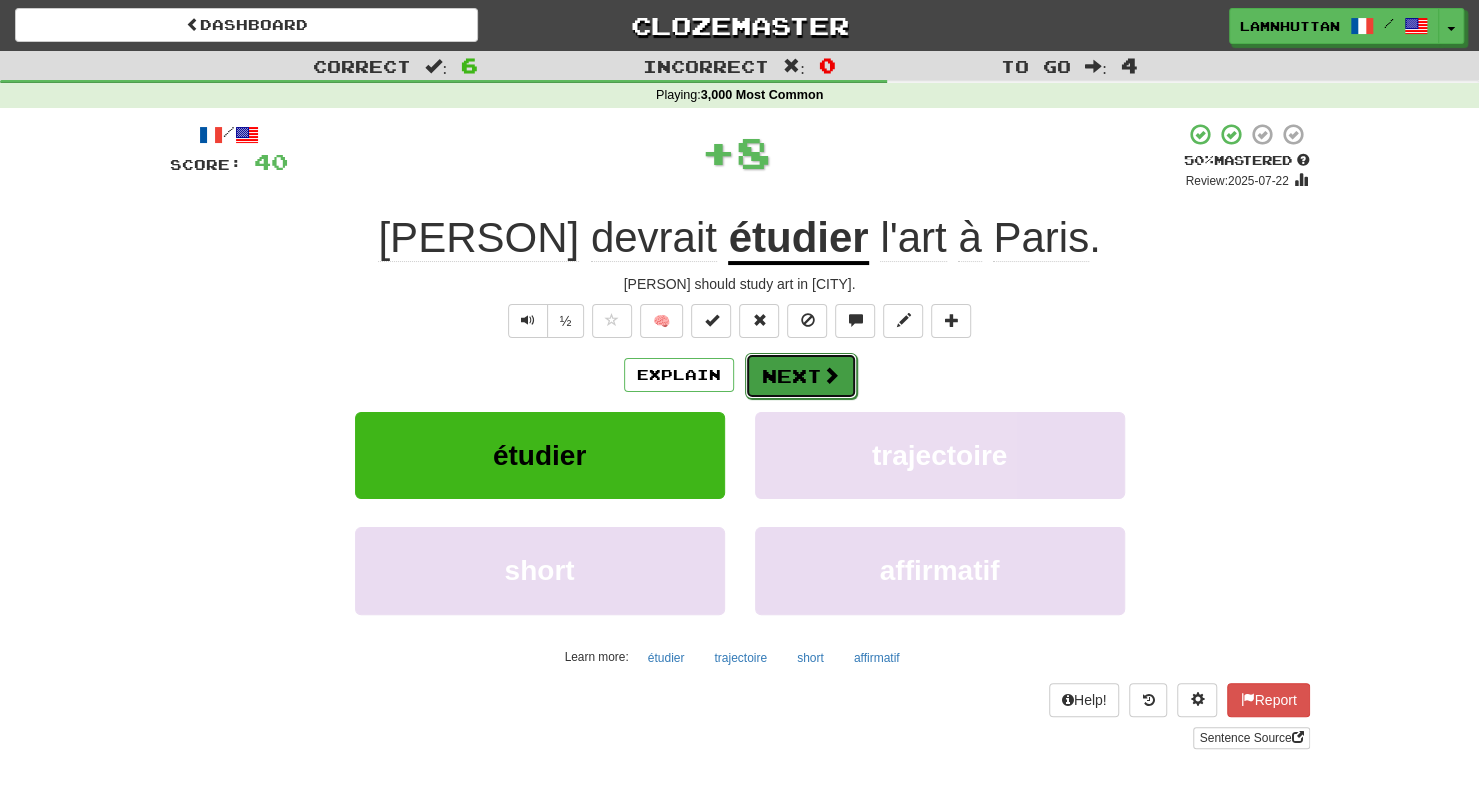 click on "Next" at bounding box center (801, 376) 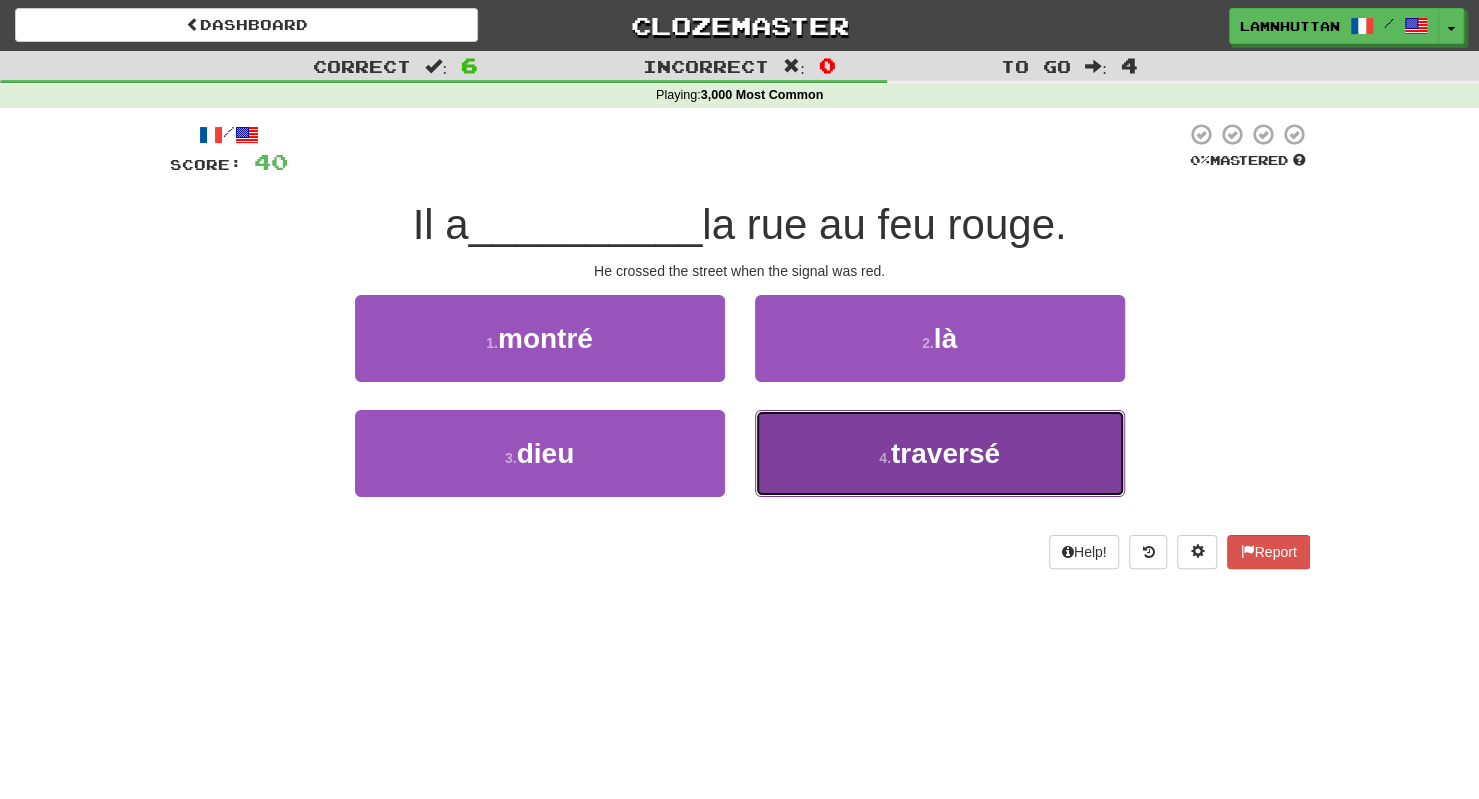 click on "4 .  traversé" at bounding box center [940, 453] 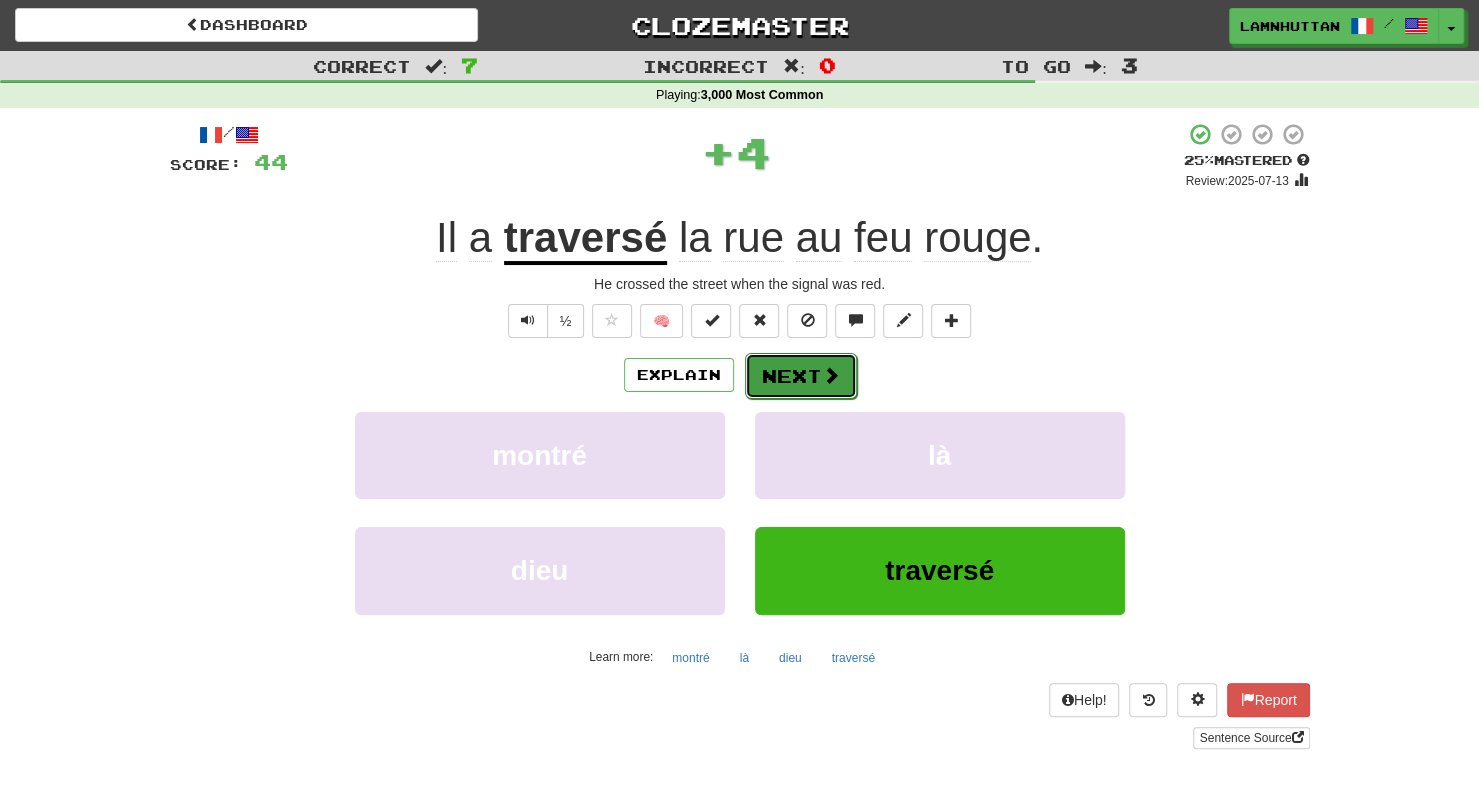 click on "Next" at bounding box center (801, 376) 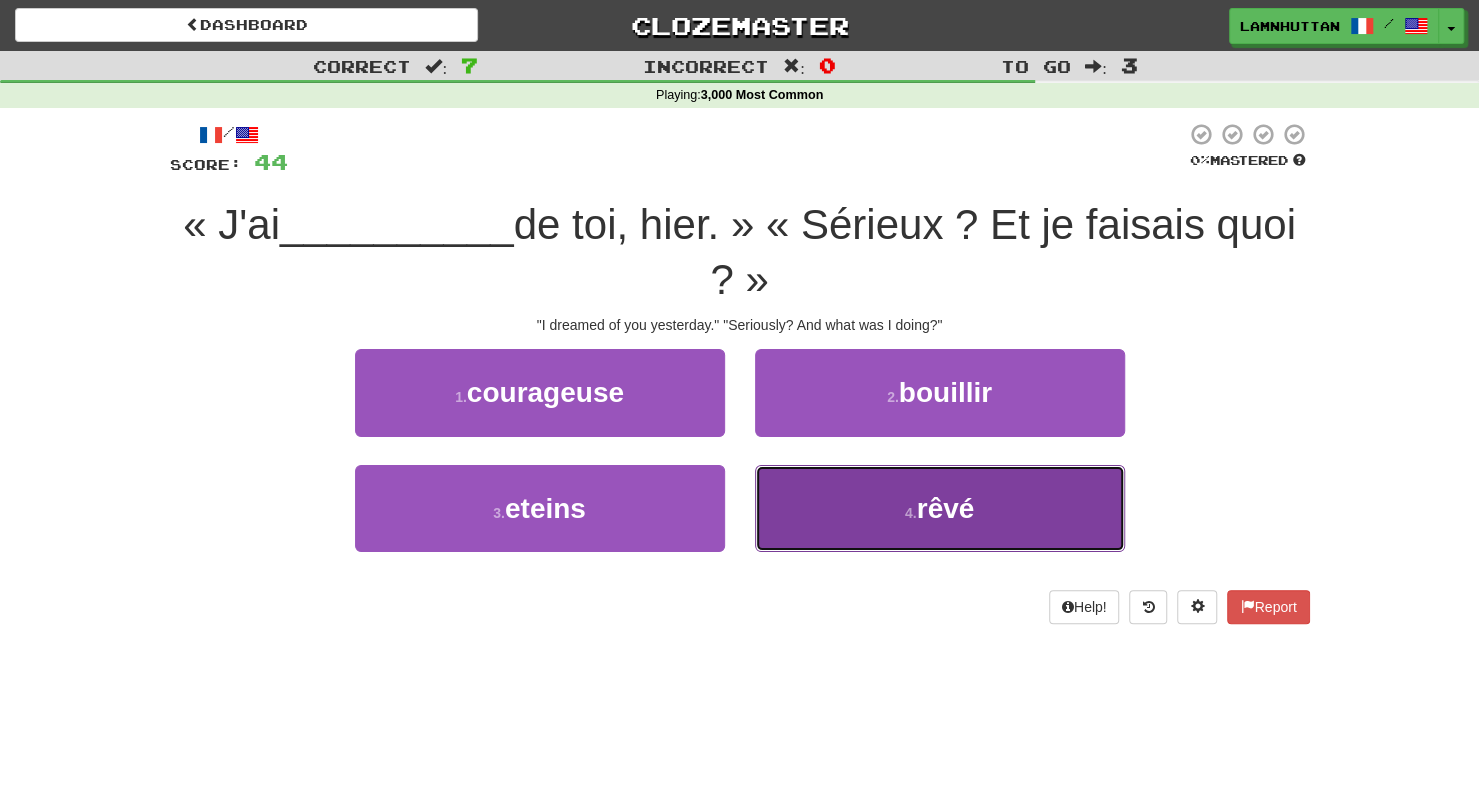 click on "4 .  rêvé" at bounding box center [940, 508] 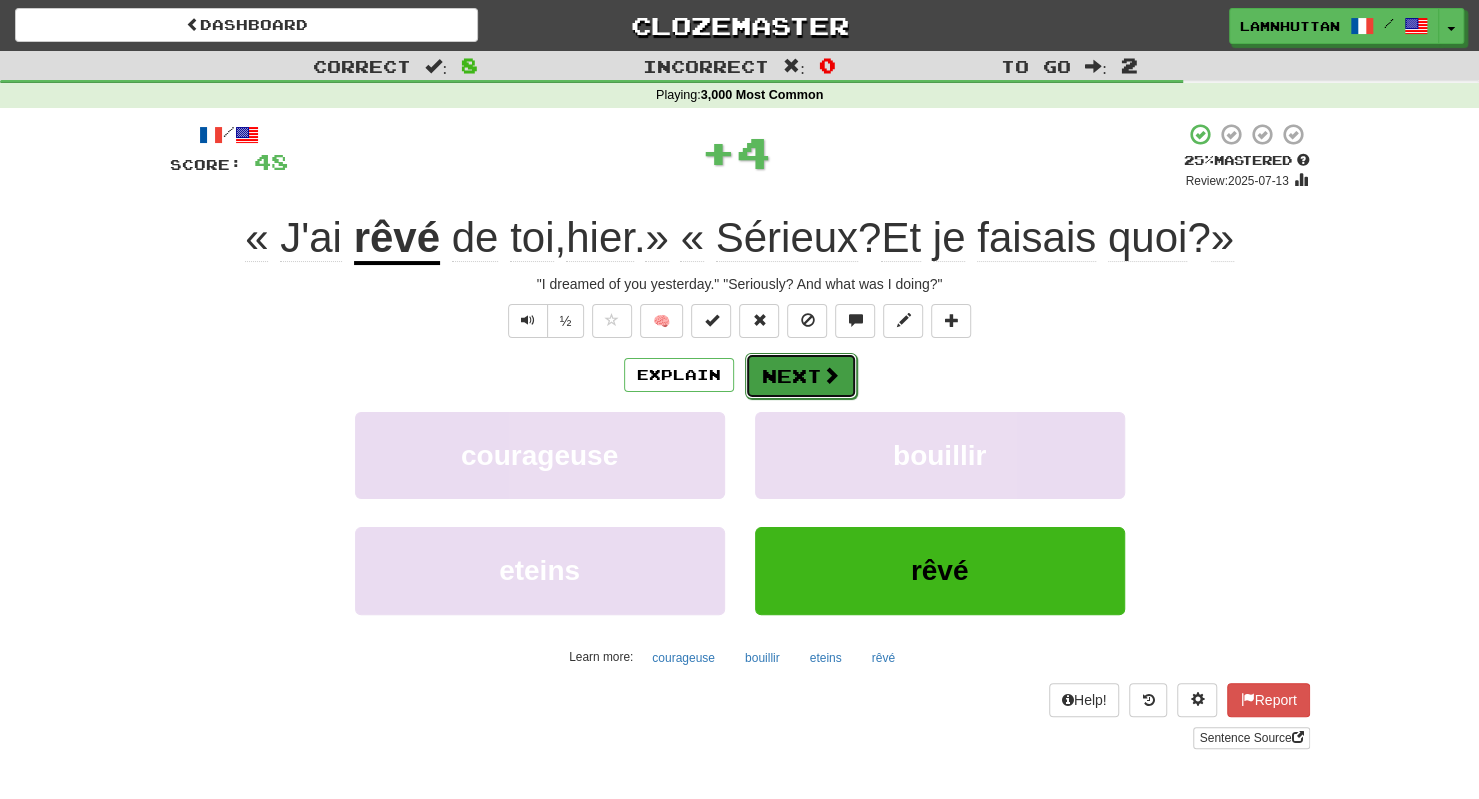 click on "Next" at bounding box center (801, 376) 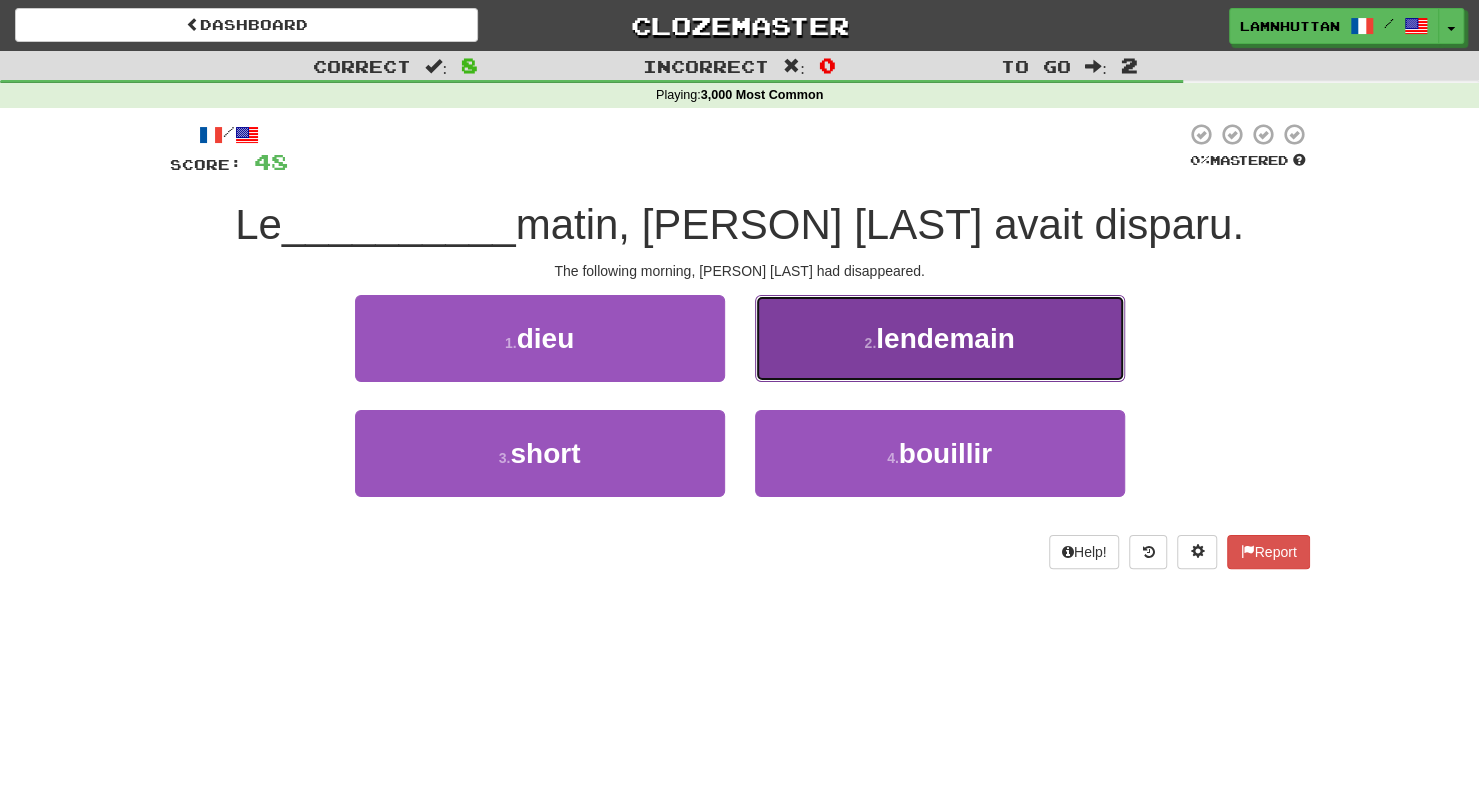 click on "lendemain" at bounding box center (945, 338) 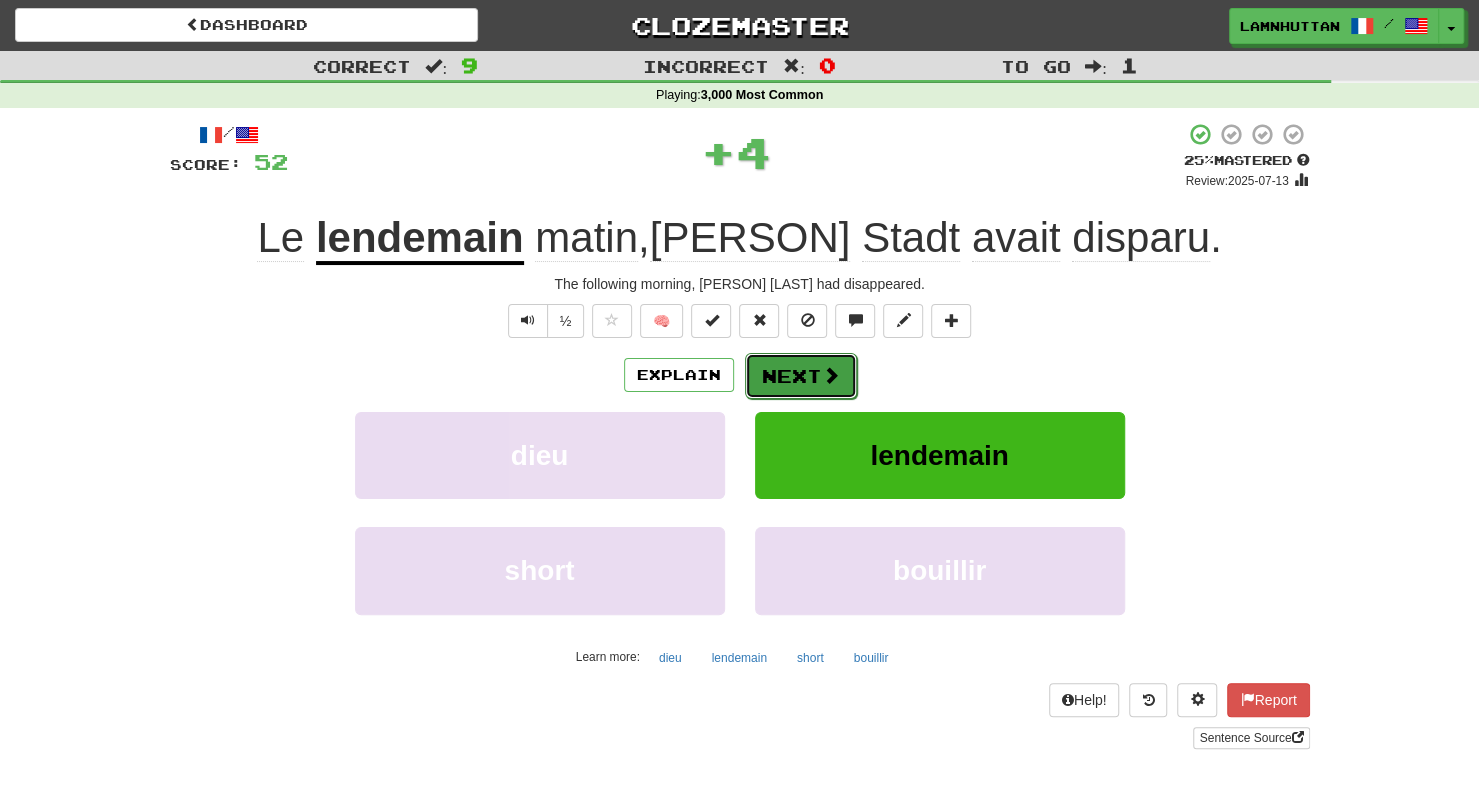 click on "Next" at bounding box center [801, 376] 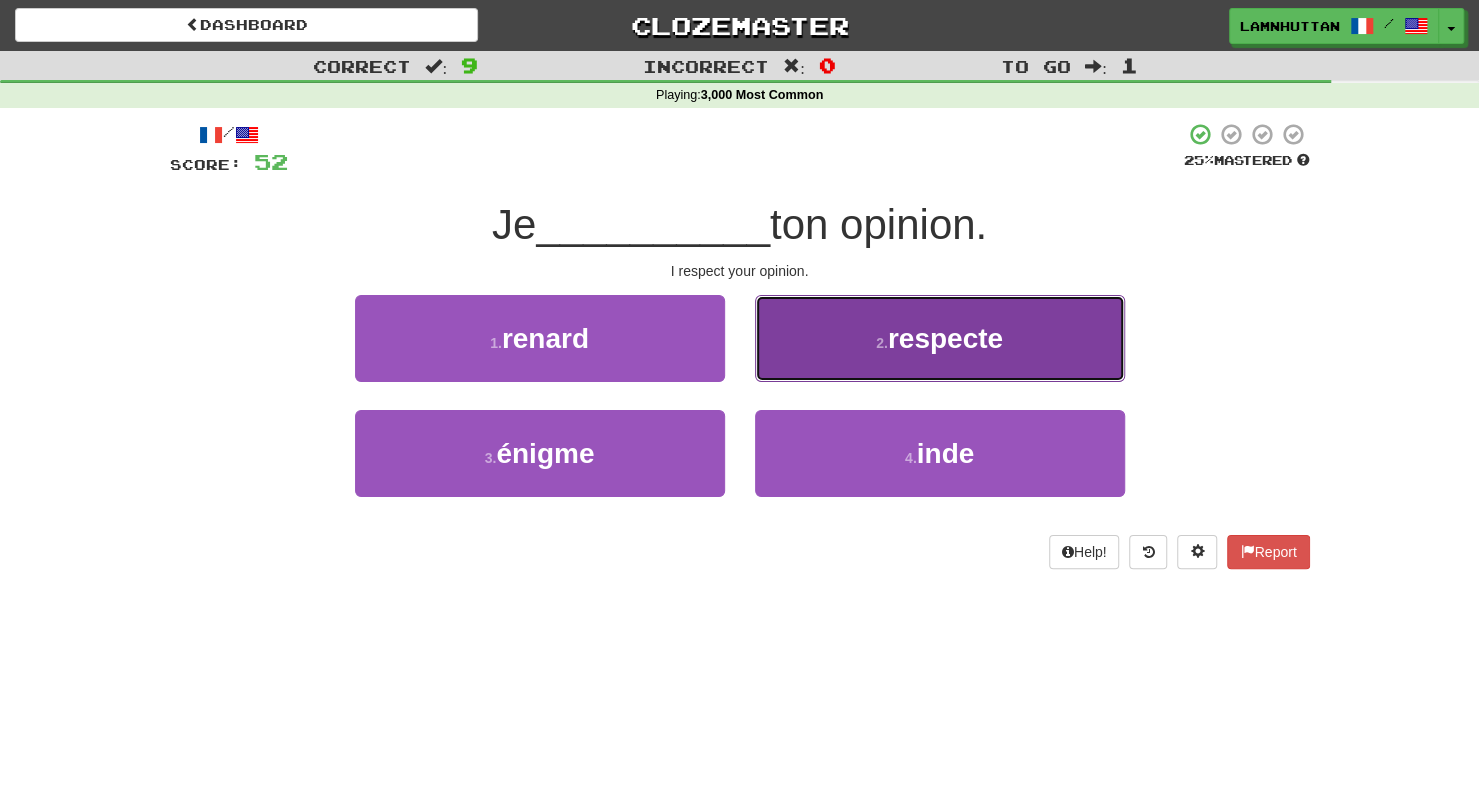 click on "respecte" at bounding box center [945, 338] 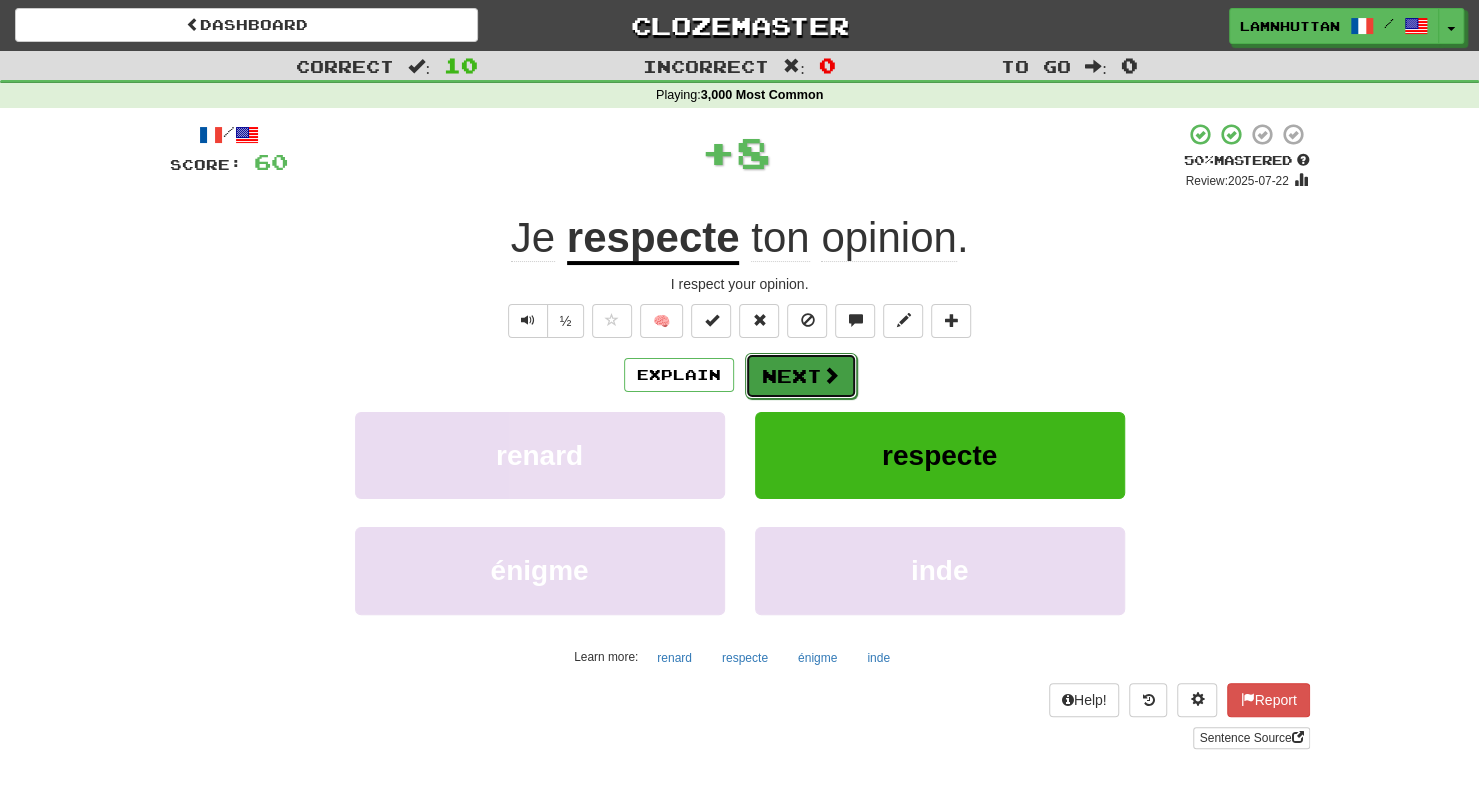 click on "Next" at bounding box center [801, 376] 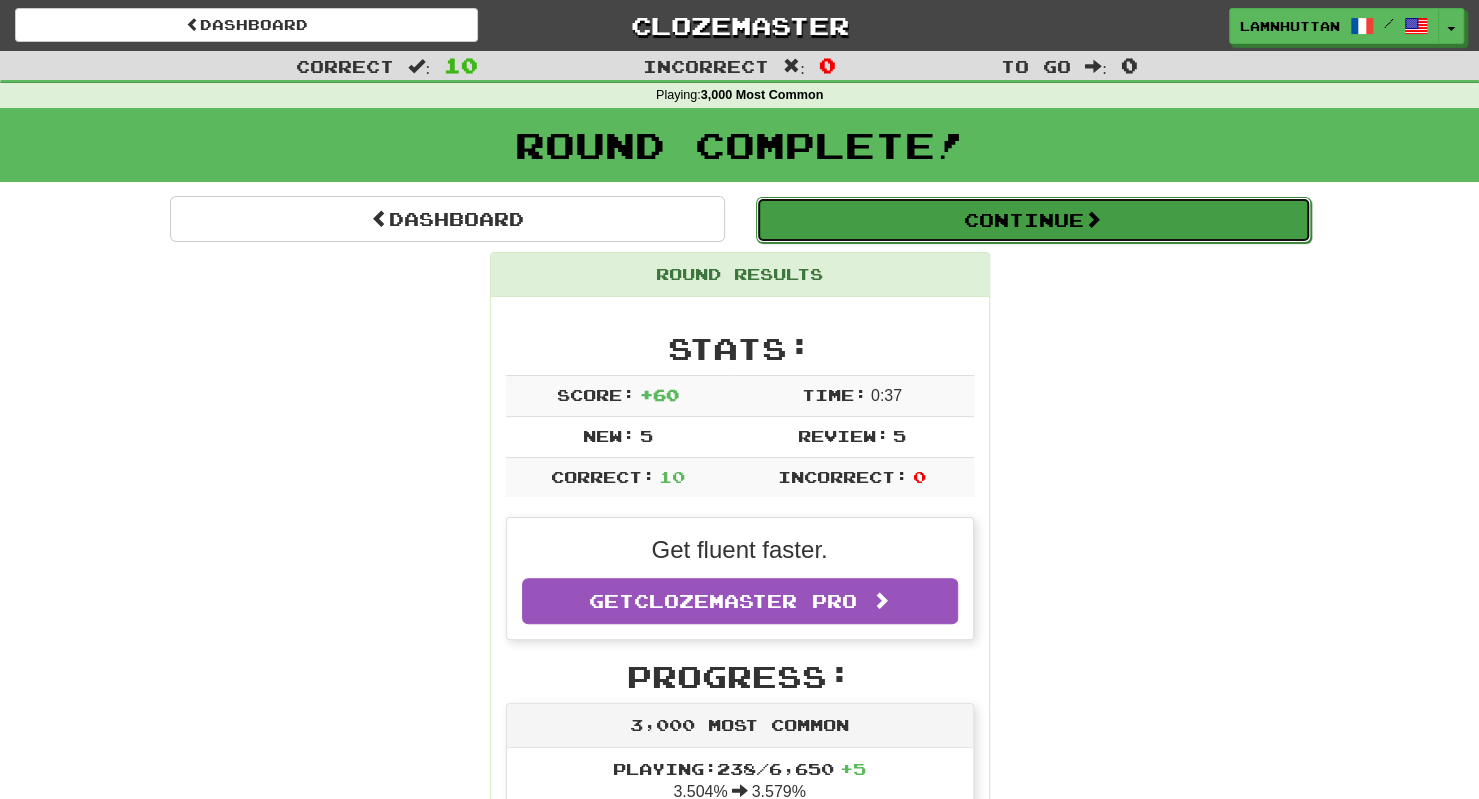 click on "Continue" at bounding box center [1033, 220] 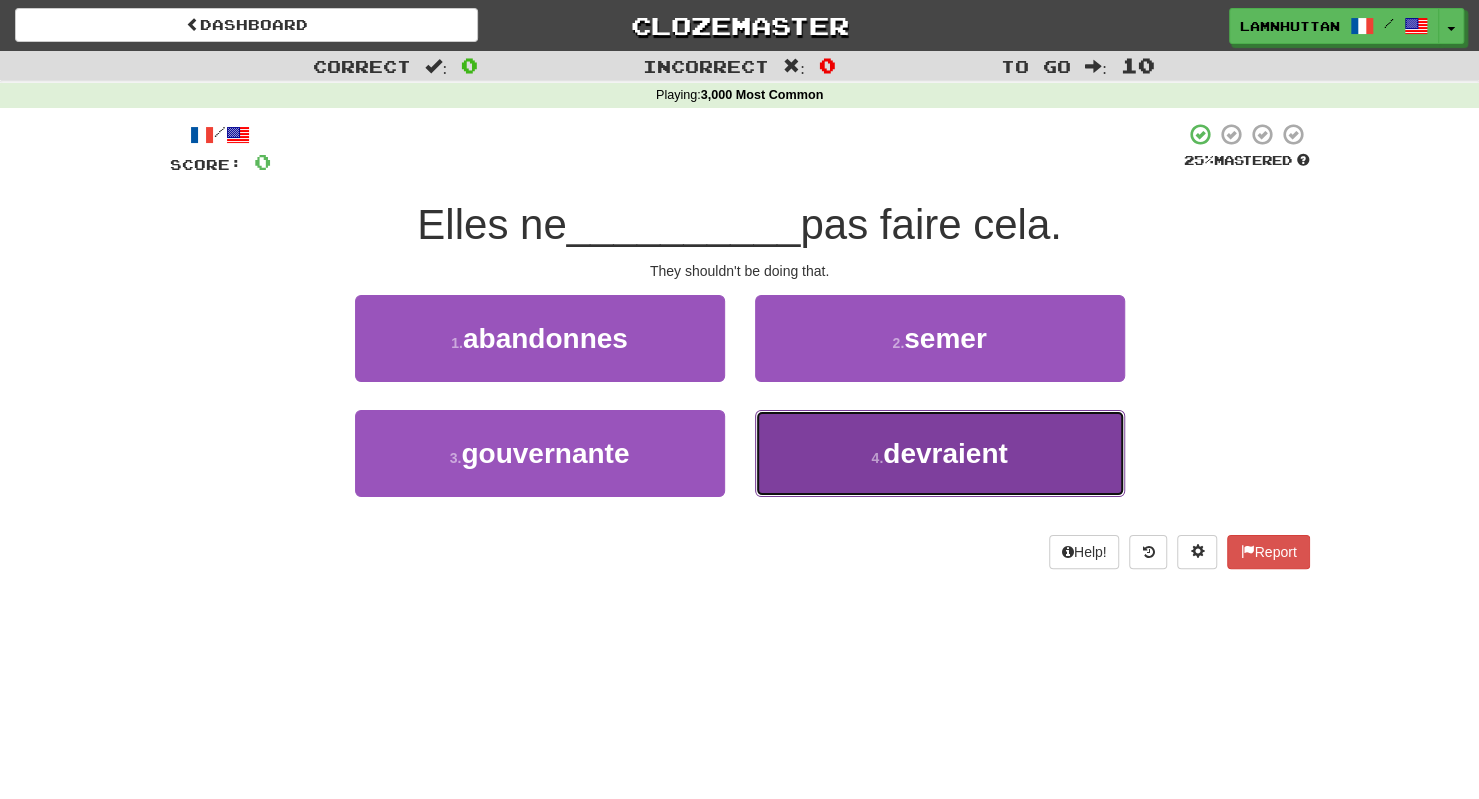 click on "4 ." at bounding box center [877, 458] 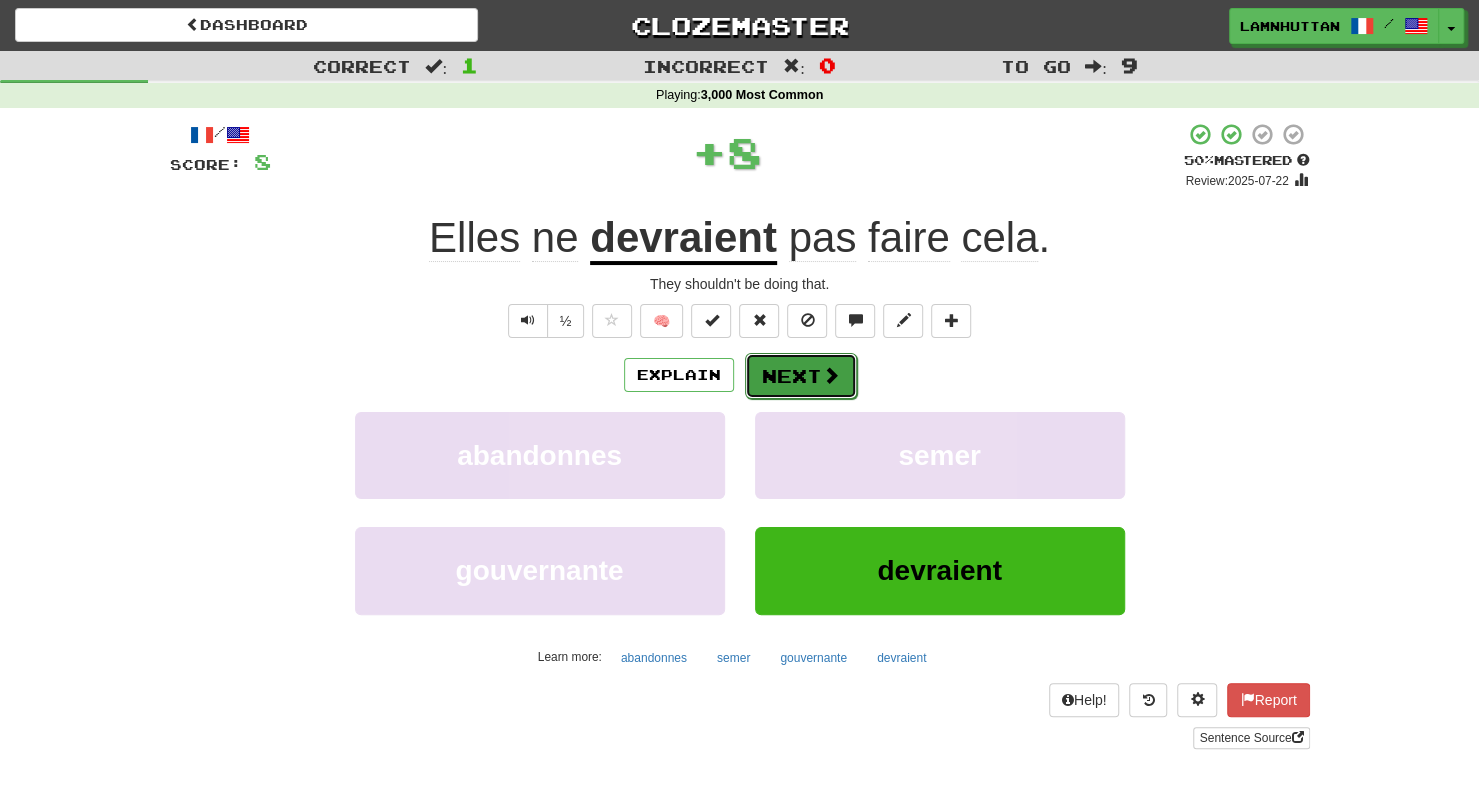 click on "Next" at bounding box center (801, 376) 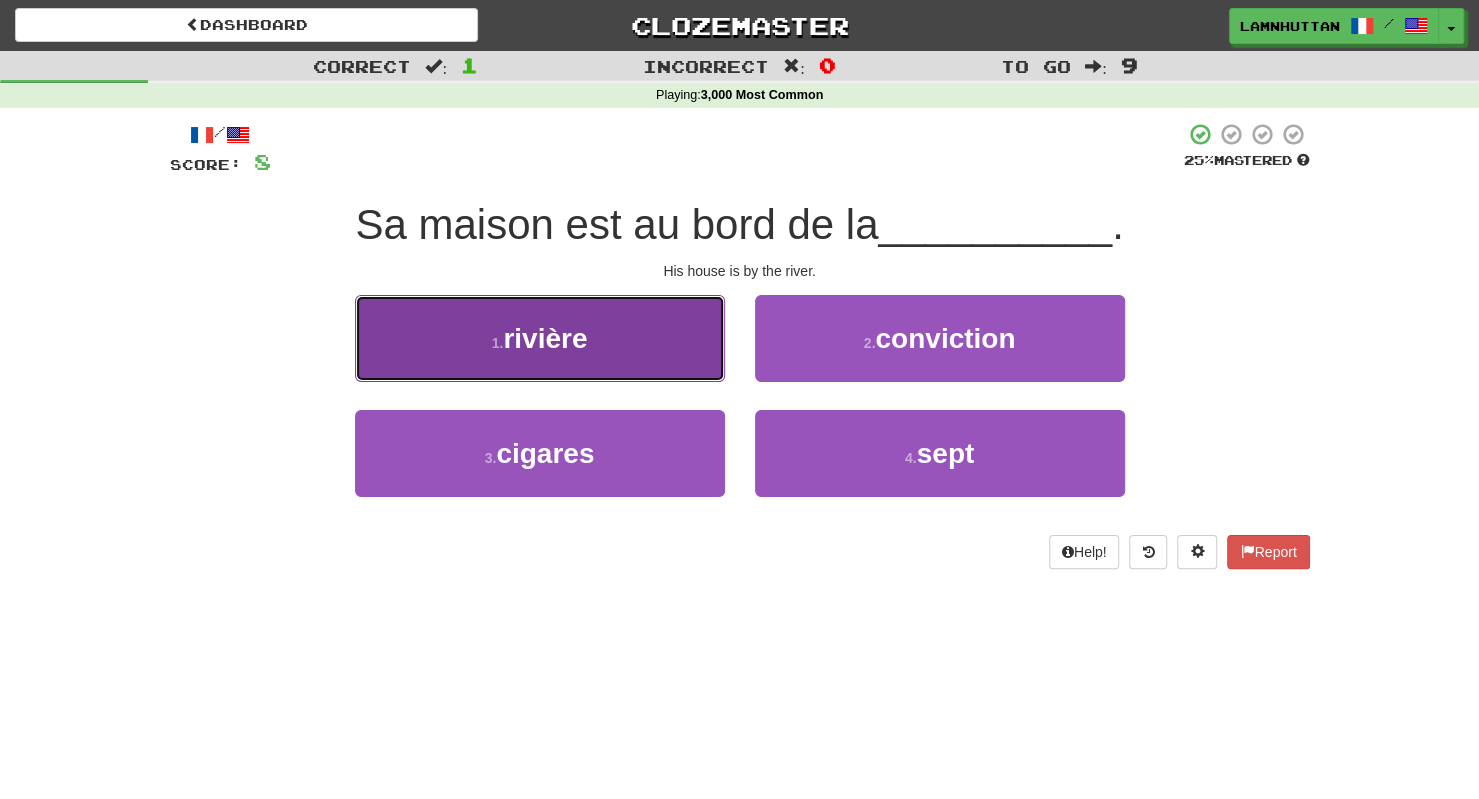 click on "1 .  rivière" at bounding box center [540, 338] 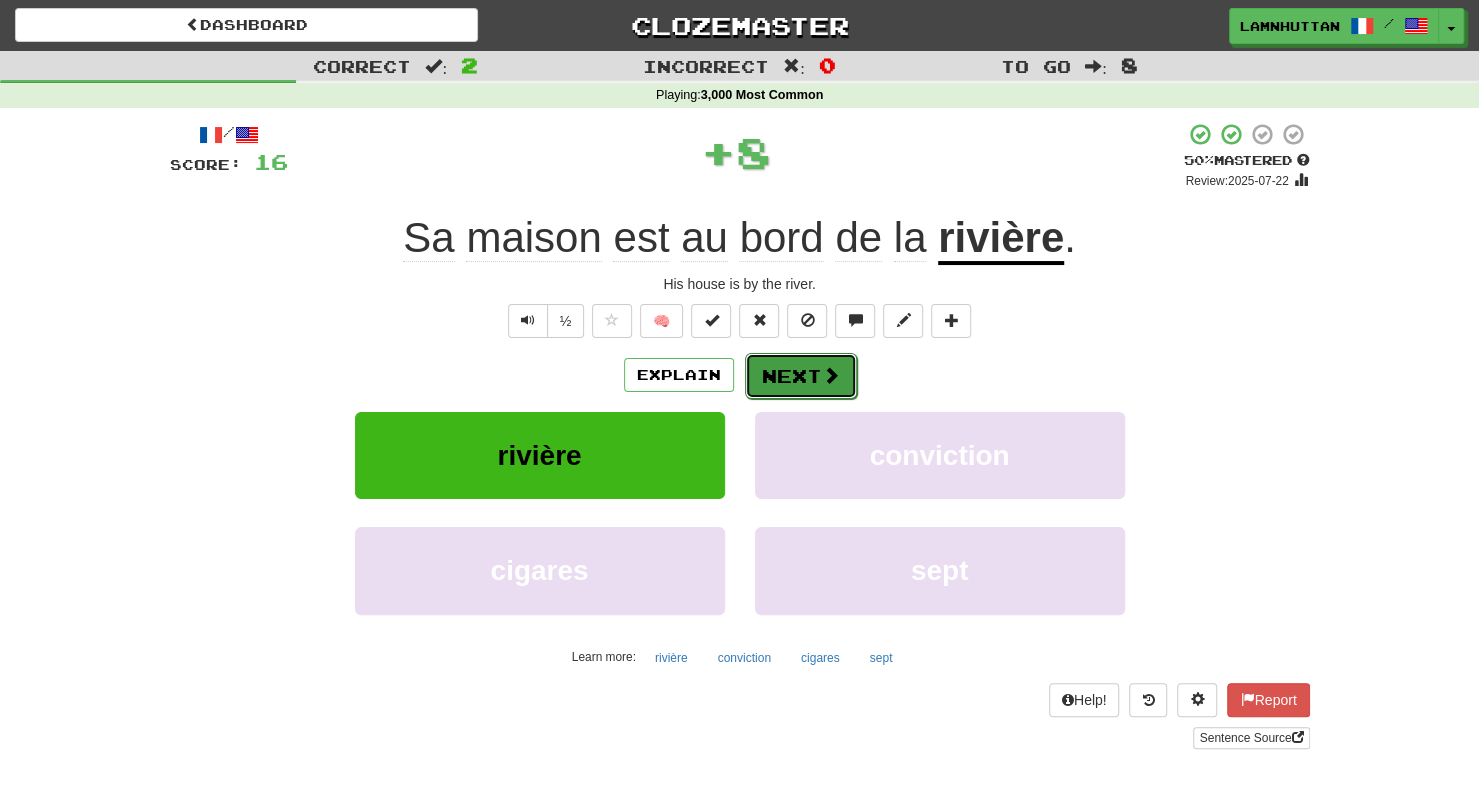 click on "Next" at bounding box center [801, 376] 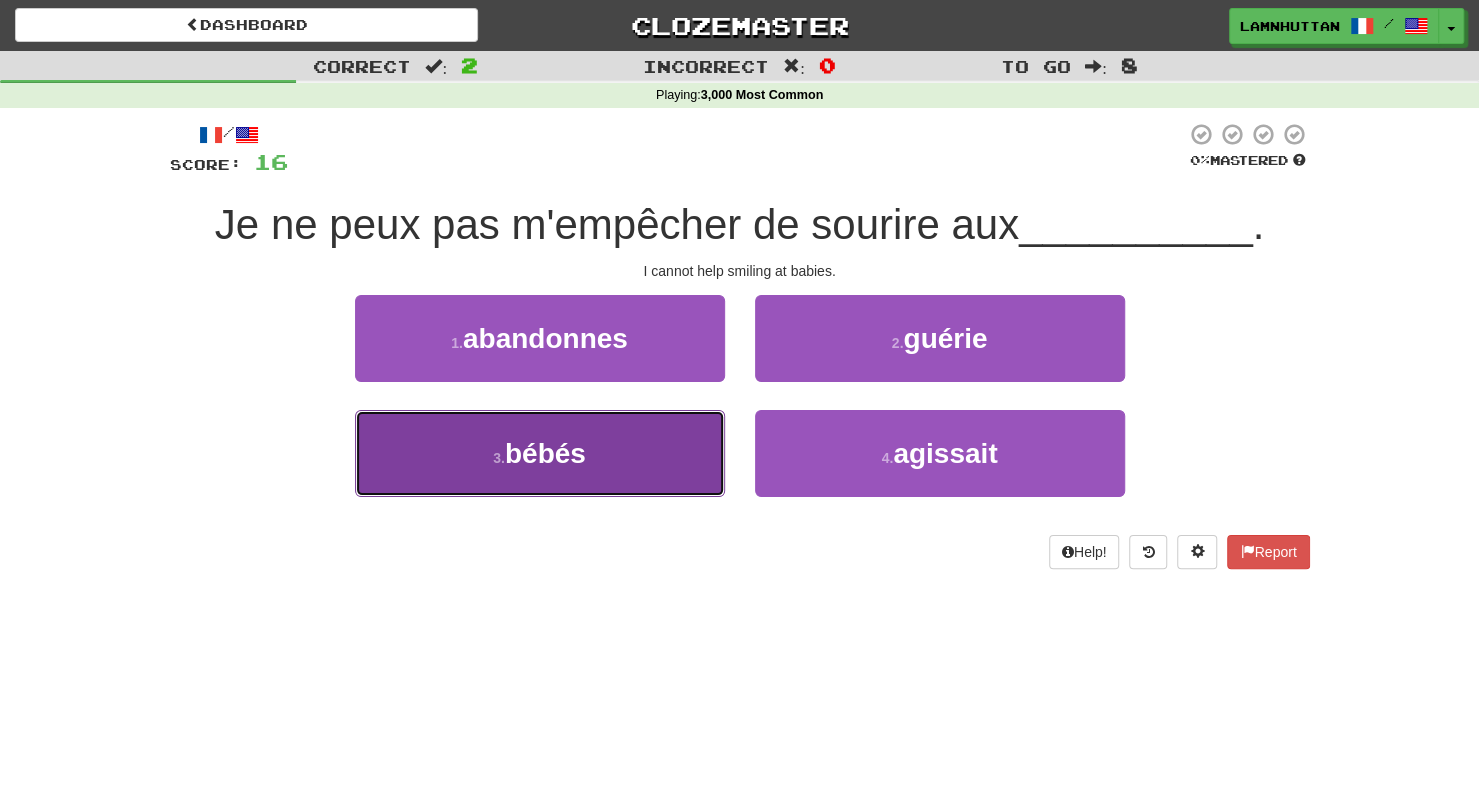 click on "3 .  bébés" at bounding box center (540, 453) 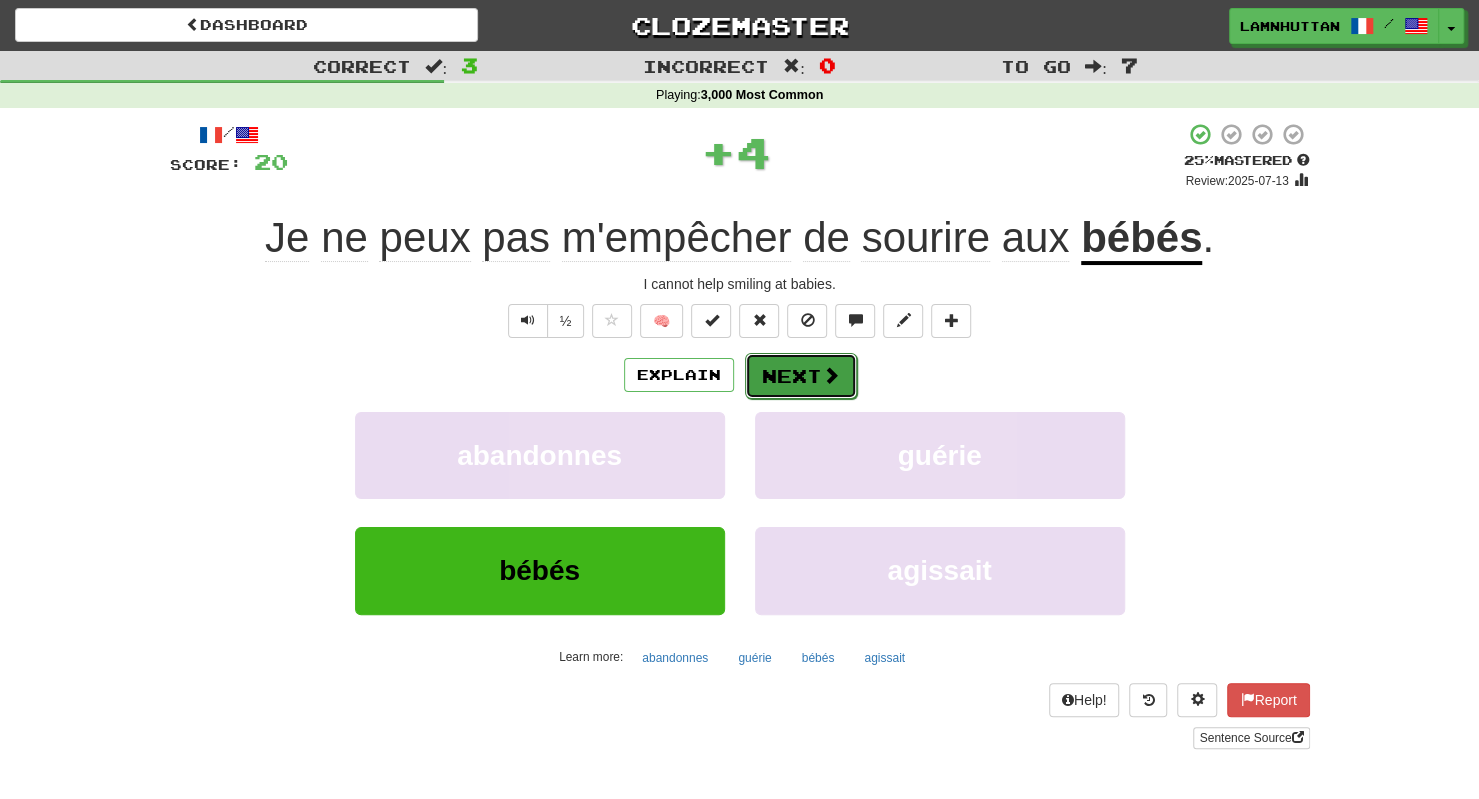 click at bounding box center [831, 375] 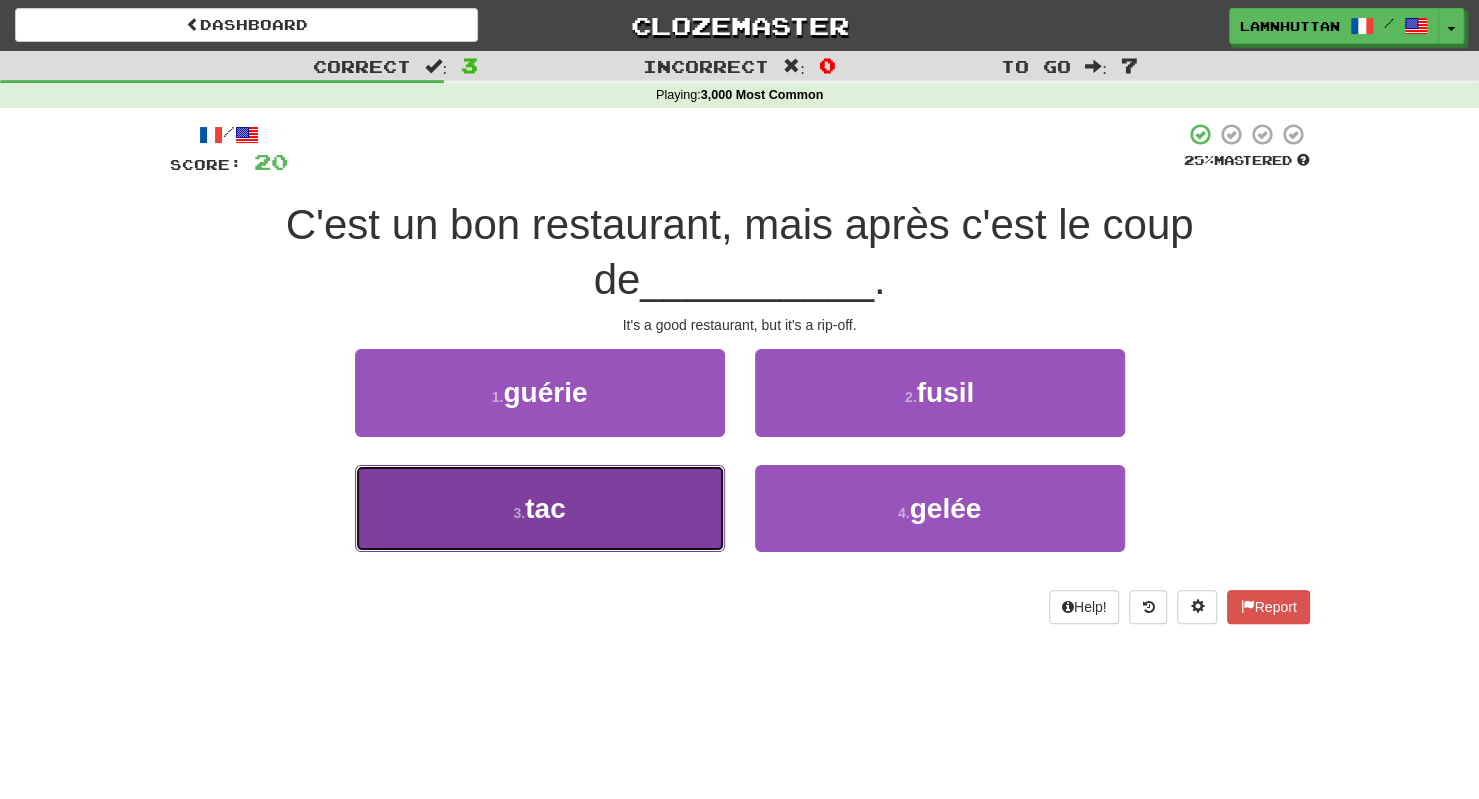 click on "3 .  tac" at bounding box center [540, 508] 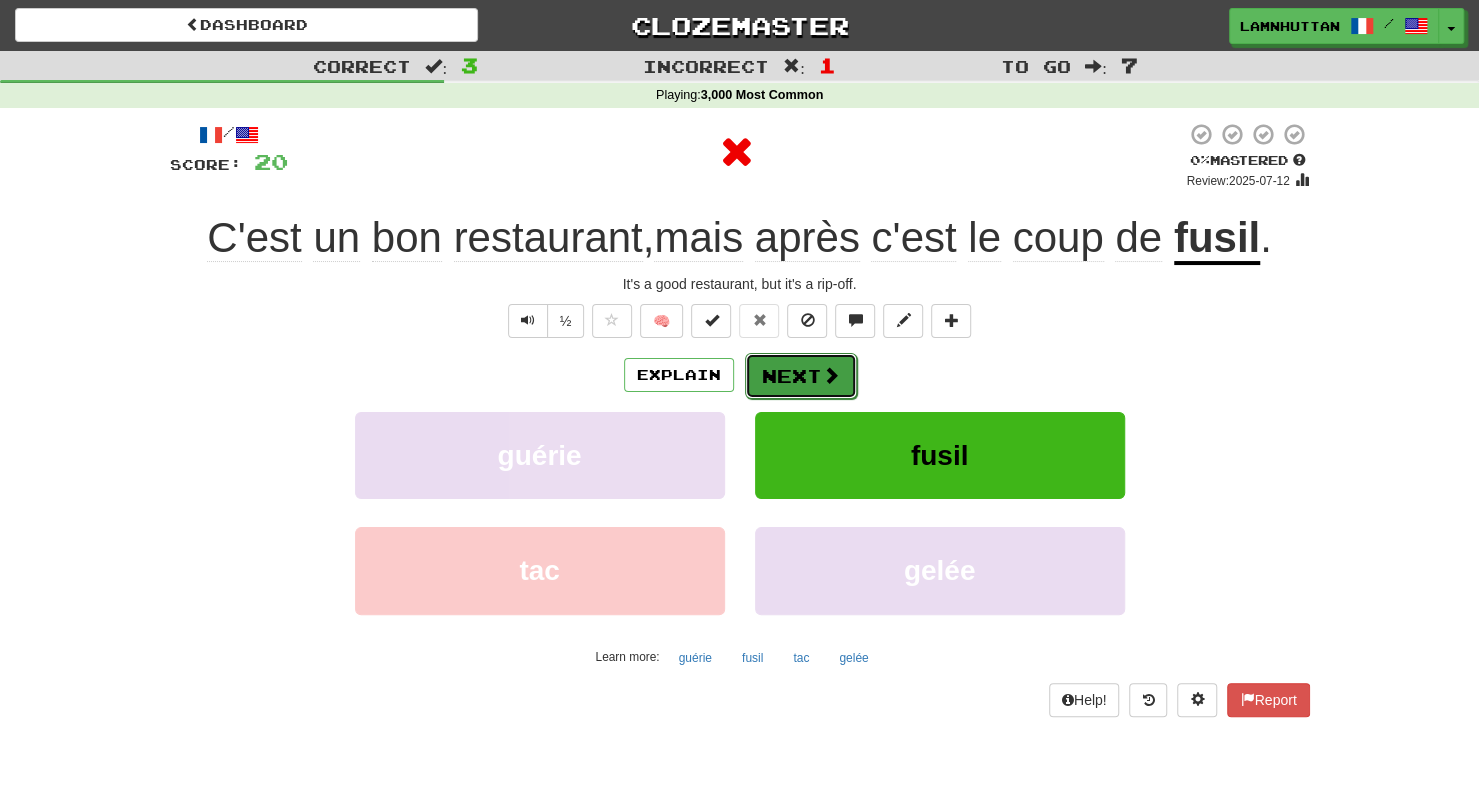 click on "Next" at bounding box center [801, 376] 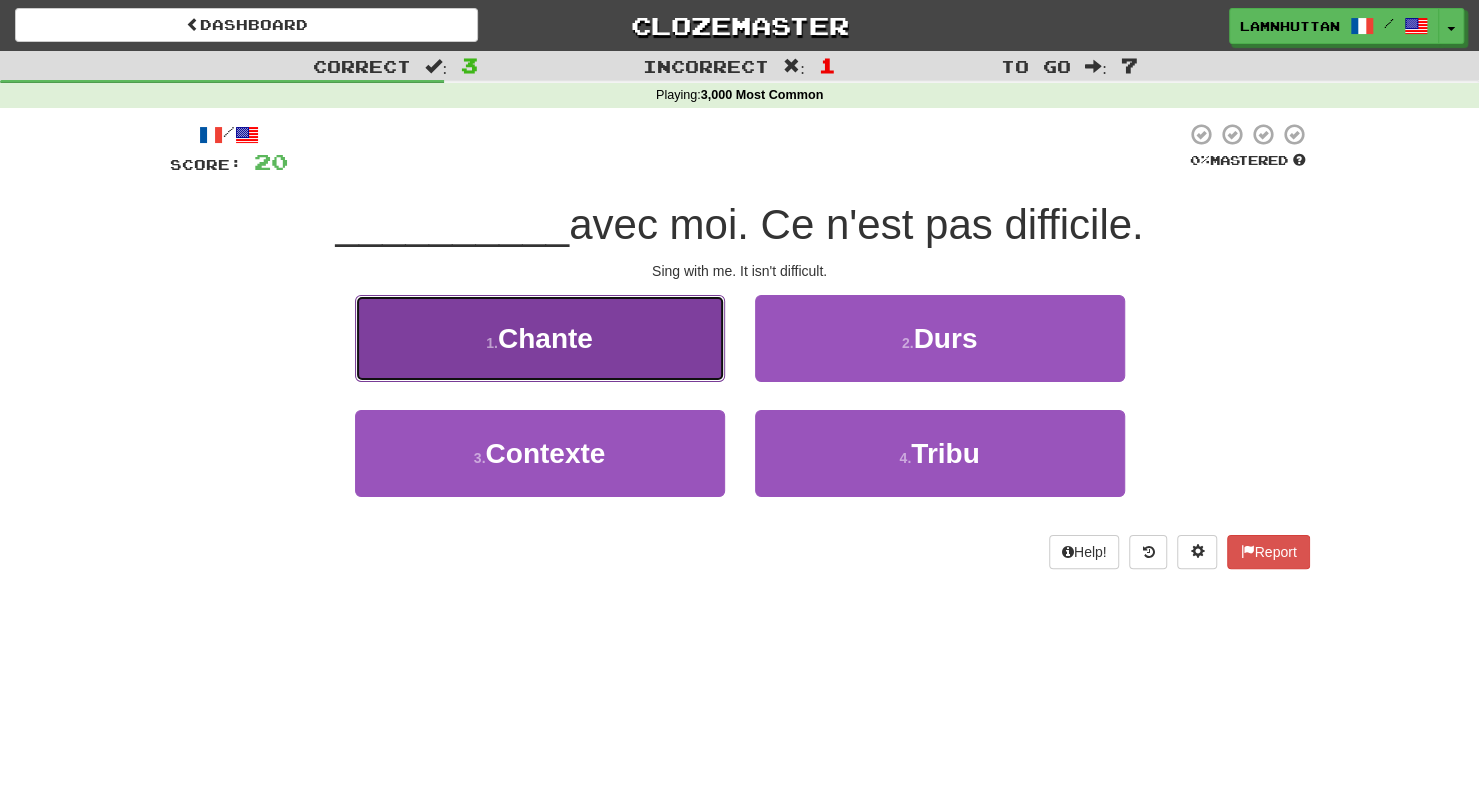 click on "1 .  Chante" at bounding box center (540, 338) 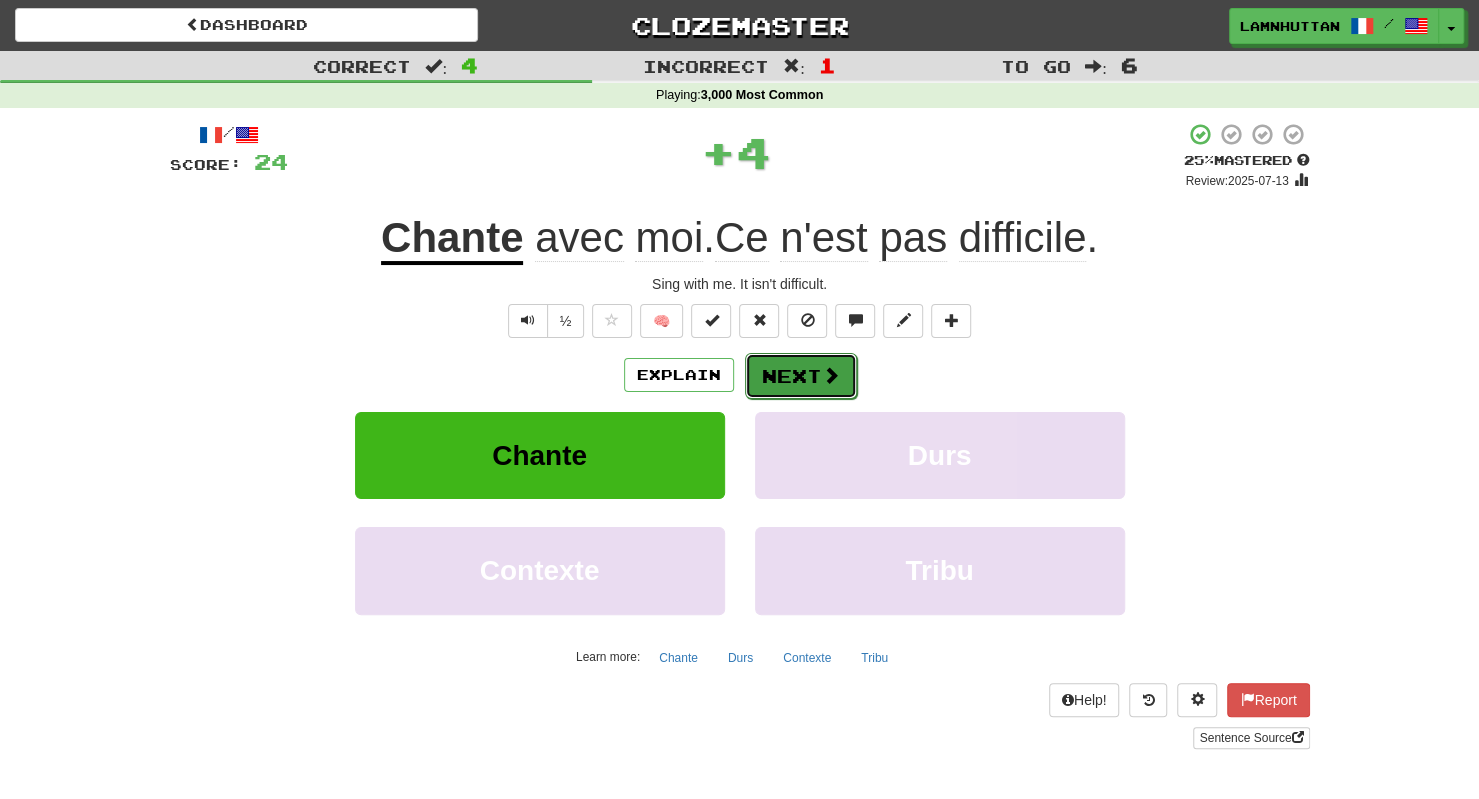 click on "Next" at bounding box center [801, 376] 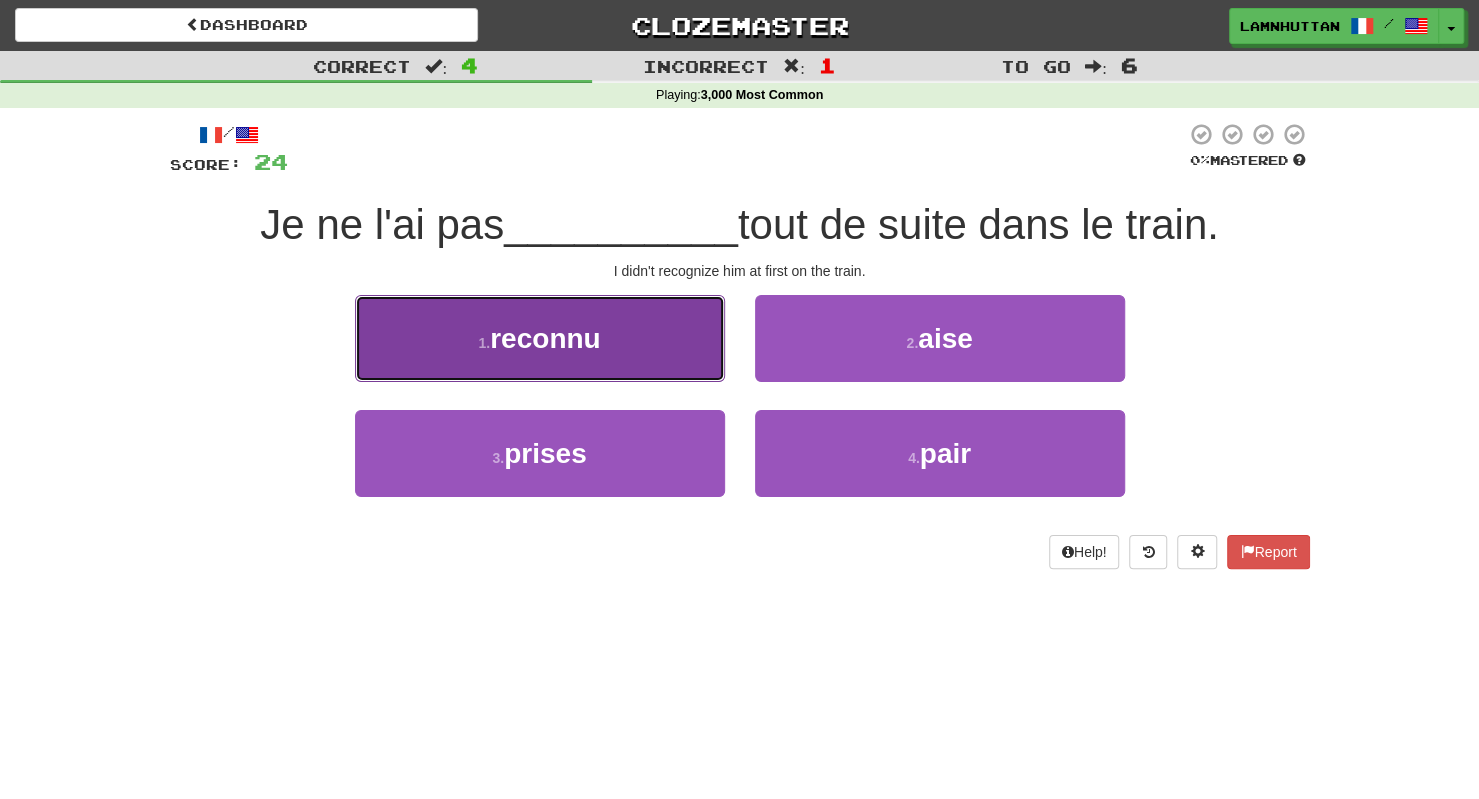 click on "1 .  reconnu" at bounding box center [540, 338] 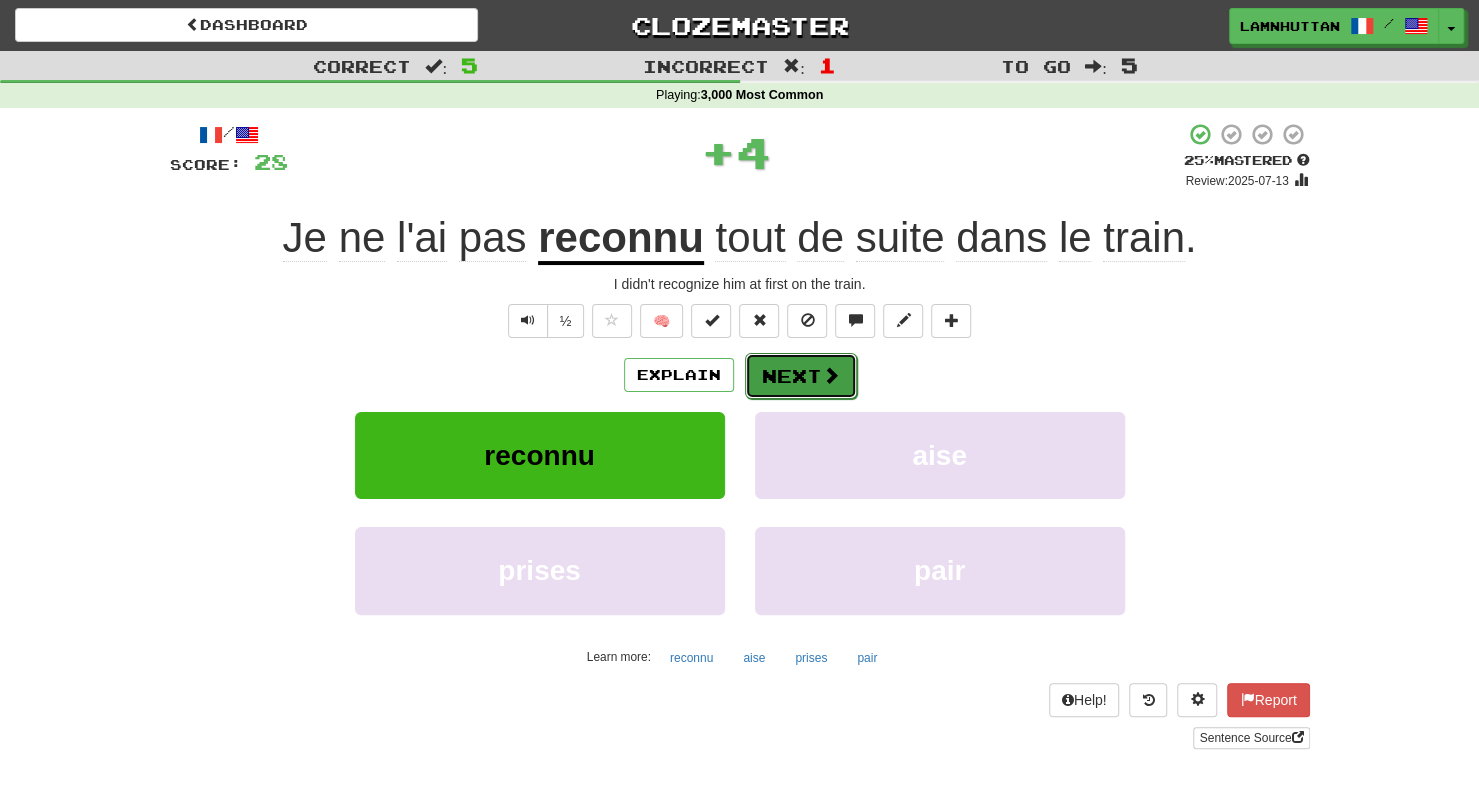 click on "Next" at bounding box center (801, 376) 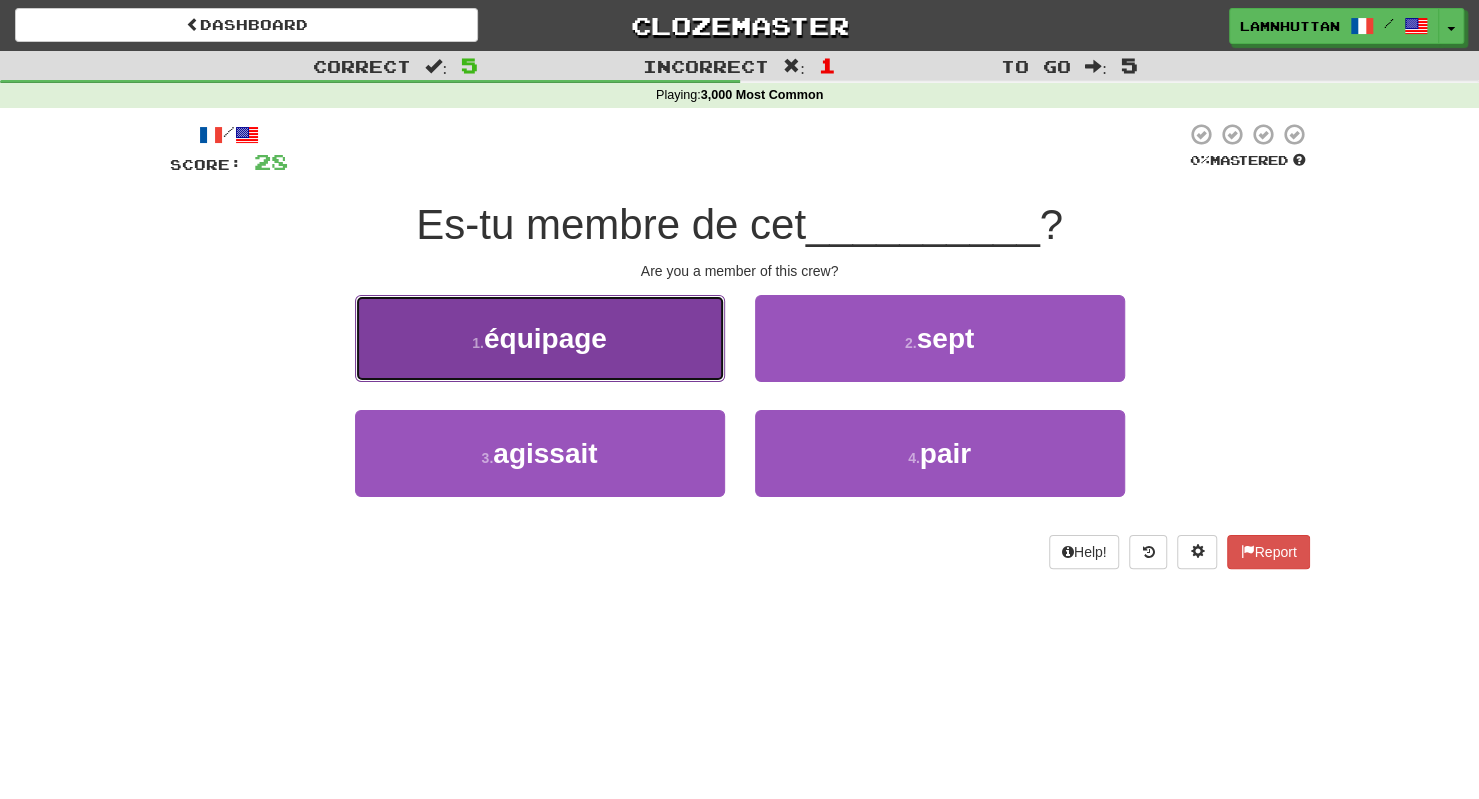 click on "équipage" at bounding box center [545, 338] 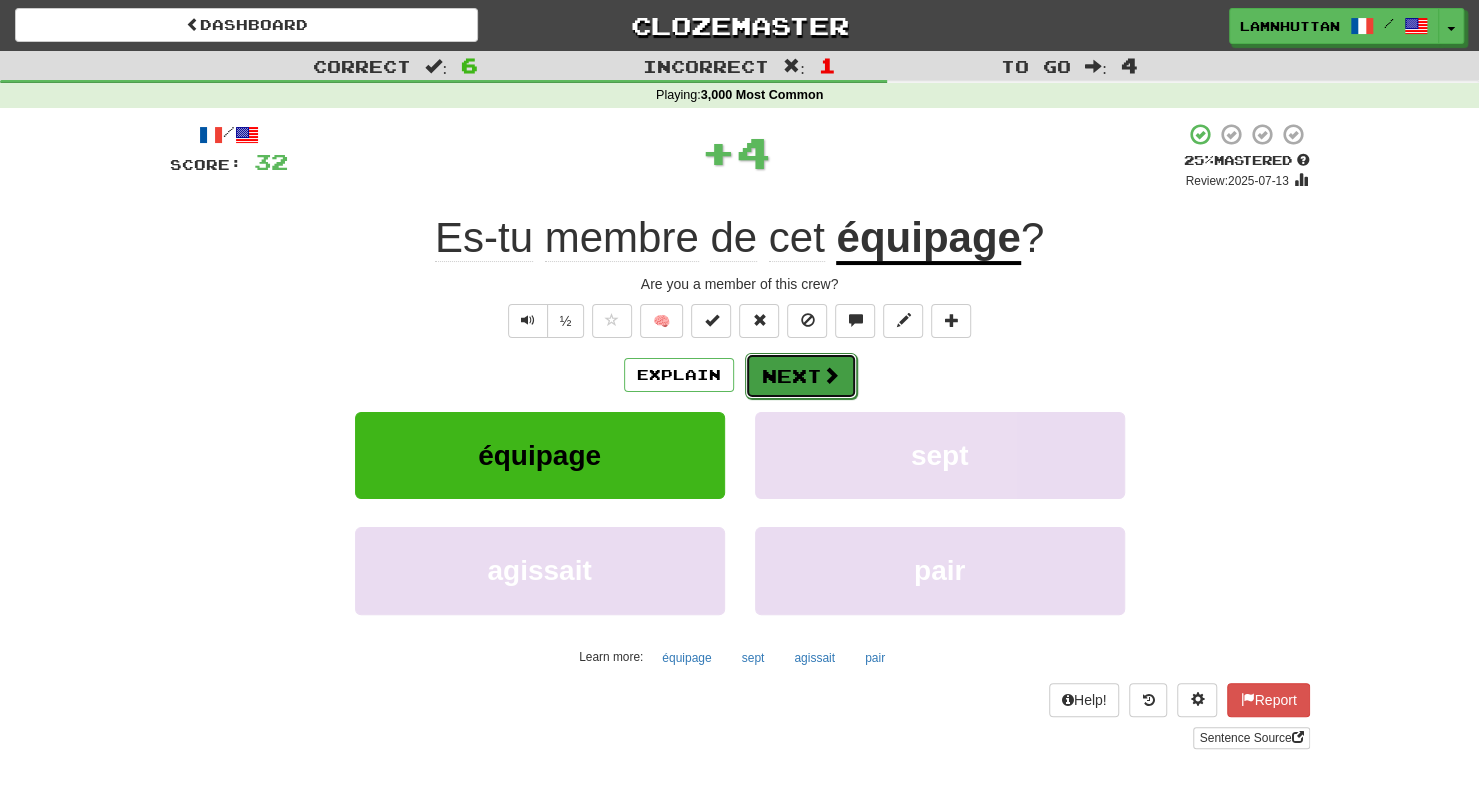 click on "Next" at bounding box center [801, 376] 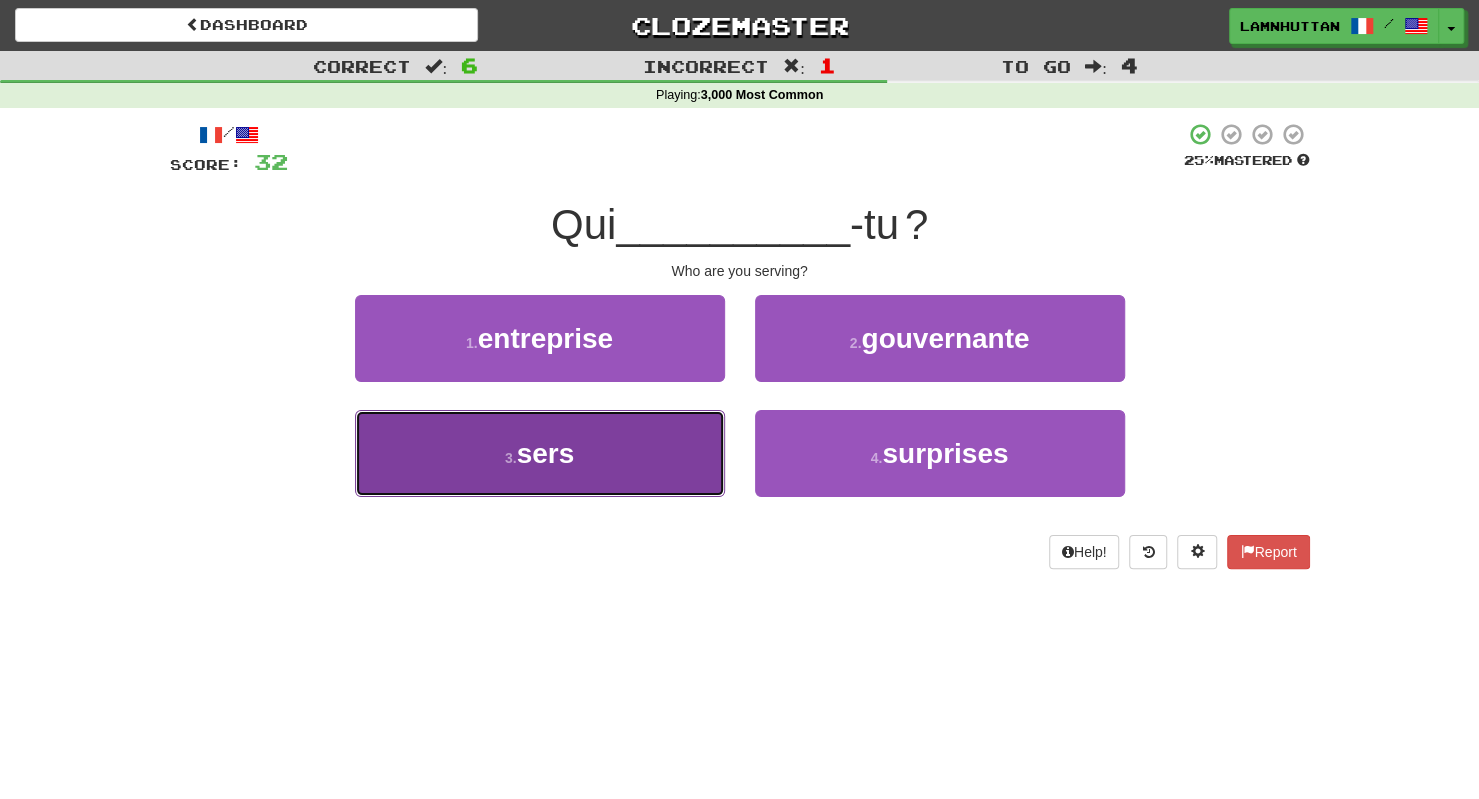 click on "3 .  sers" at bounding box center [540, 453] 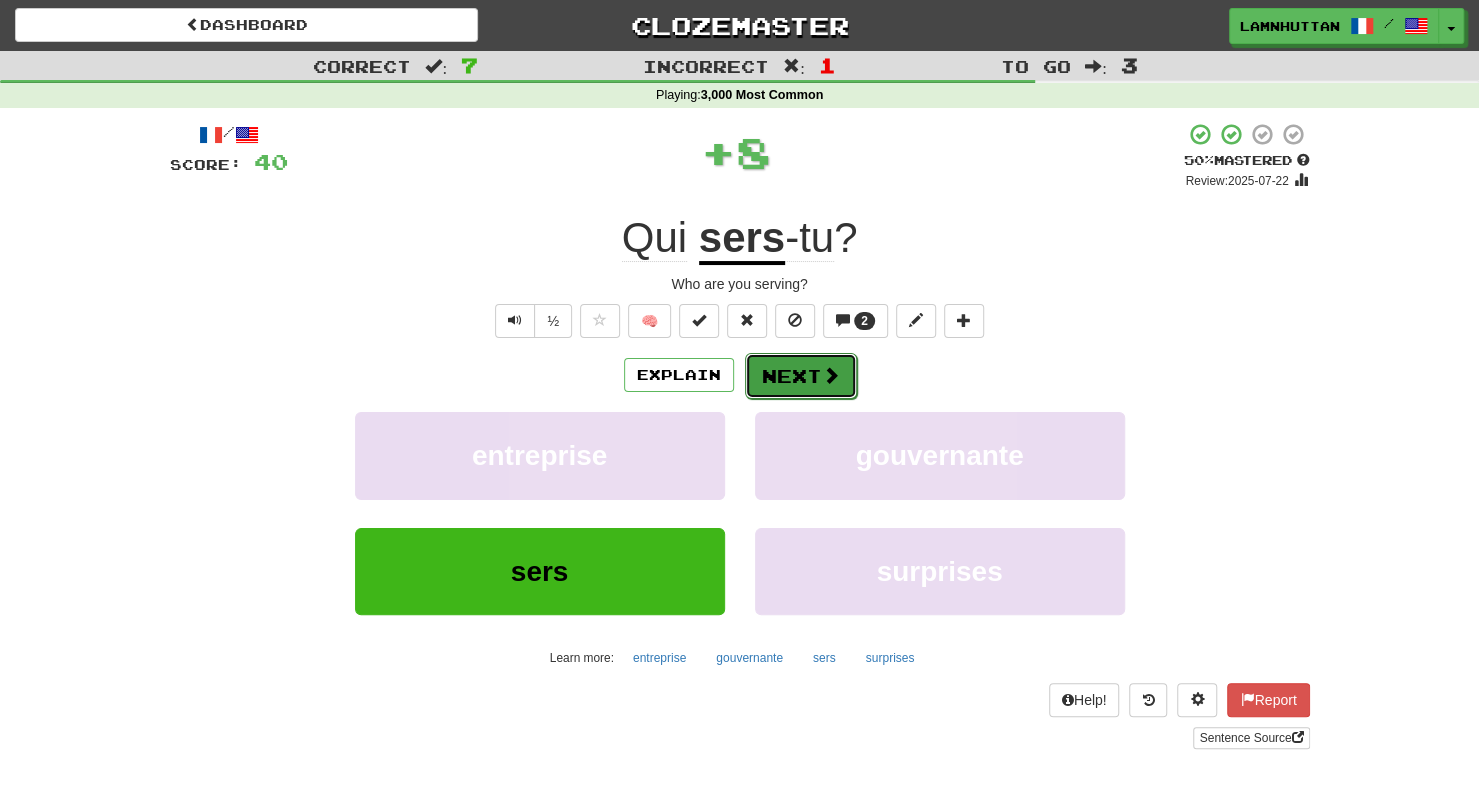 click on "Next" at bounding box center [801, 376] 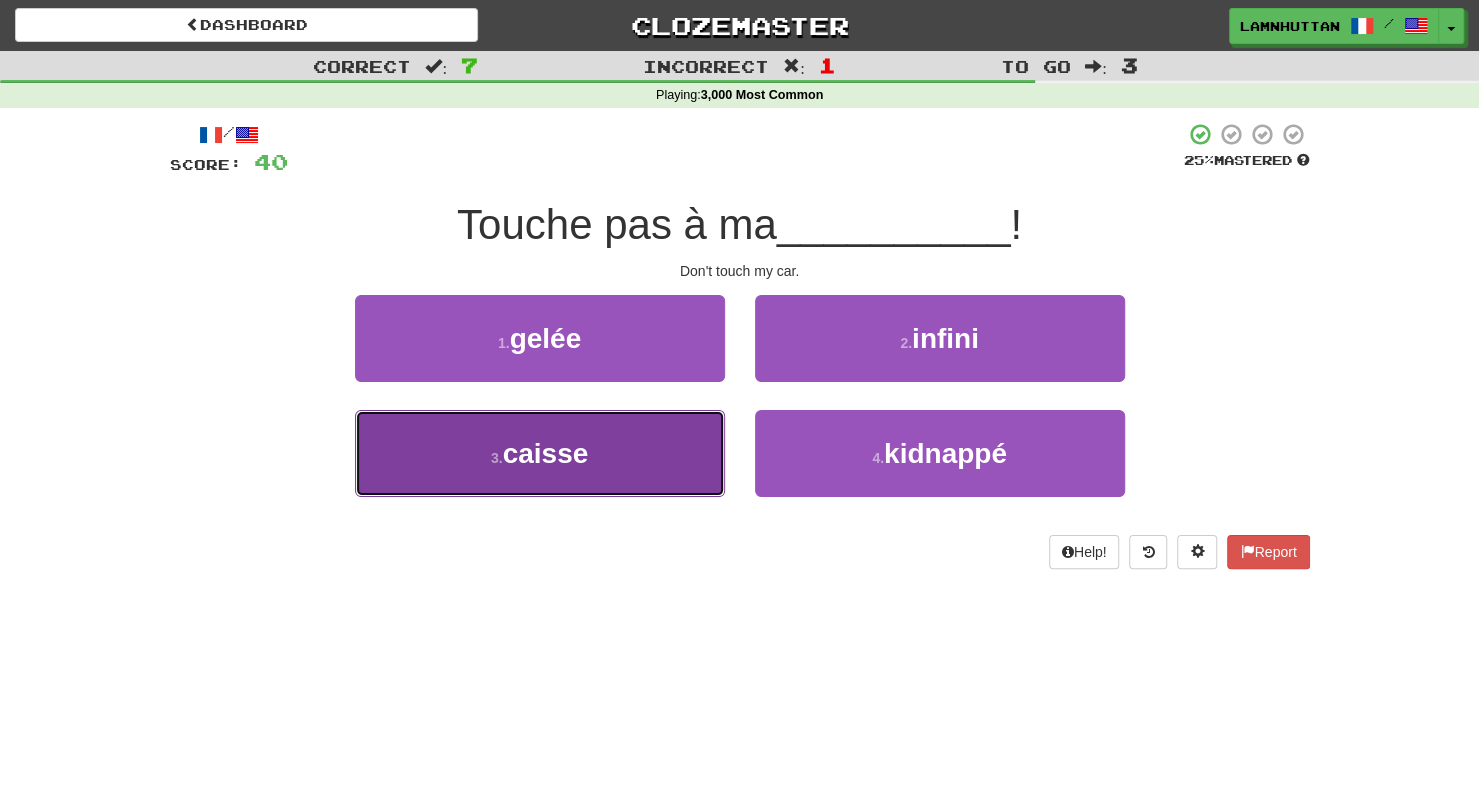 click on "3 .  caisse" at bounding box center (540, 453) 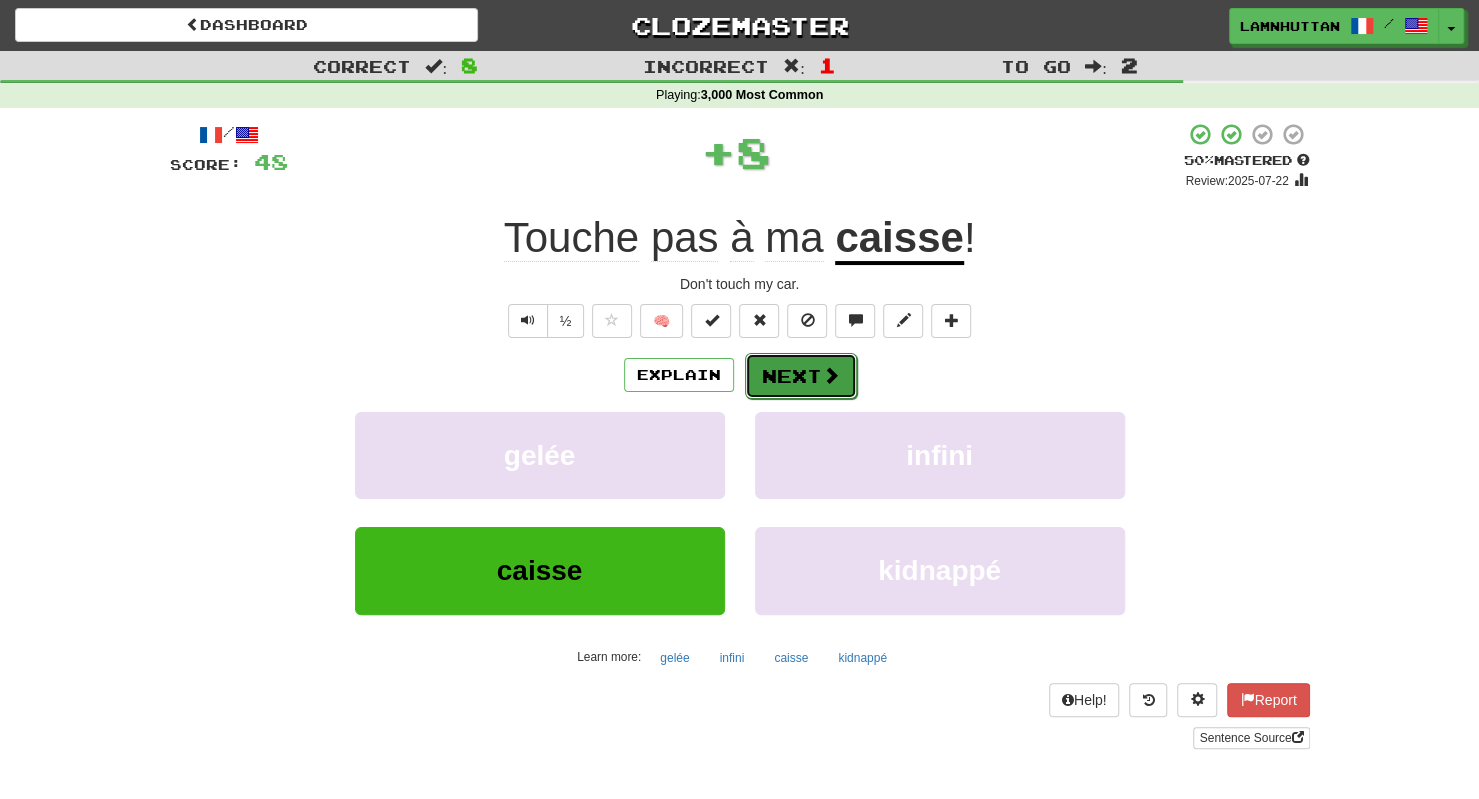 click on "Next" at bounding box center [801, 376] 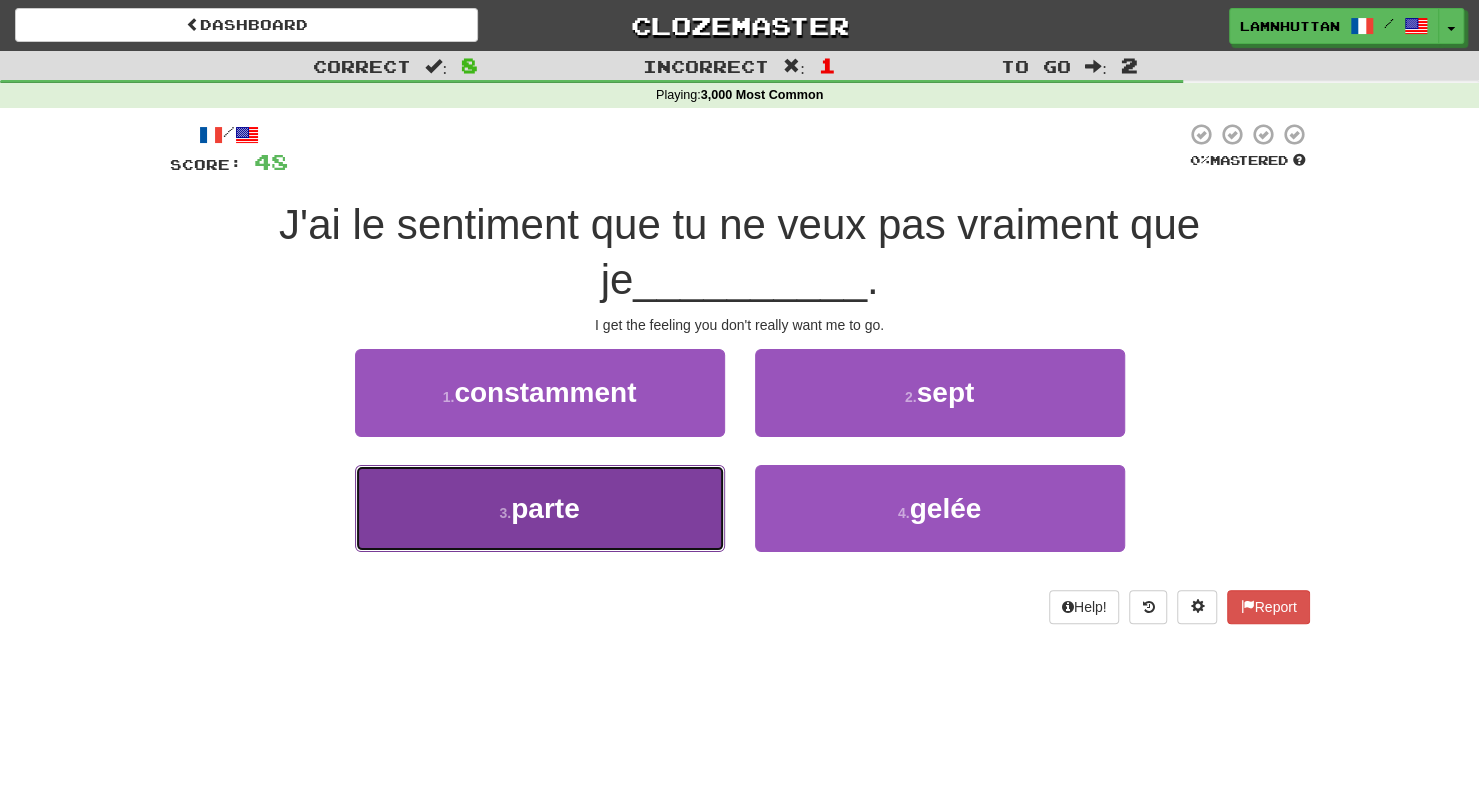 click on "3 .  parte" at bounding box center (540, 508) 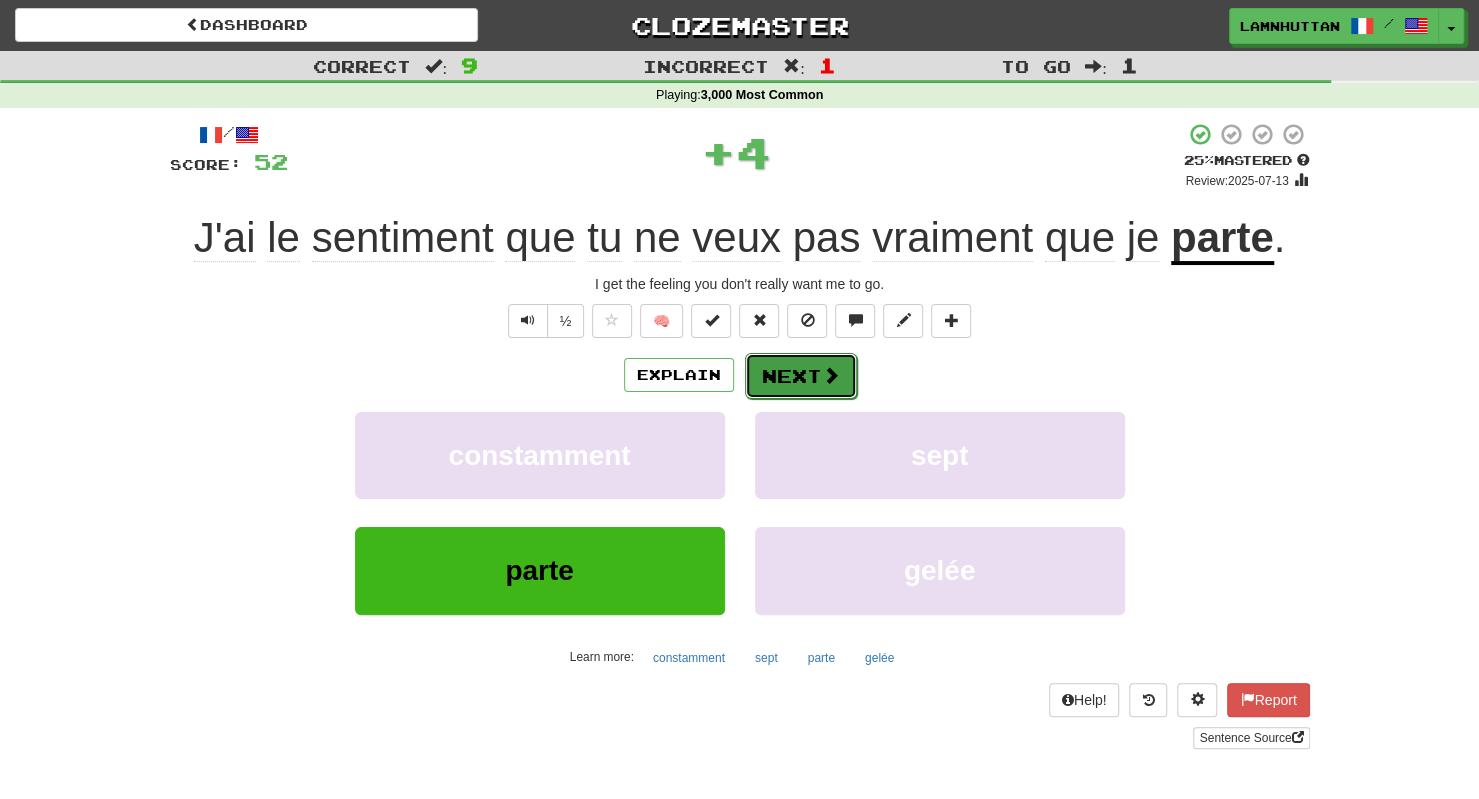 click on "Next" at bounding box center (801, 376) 